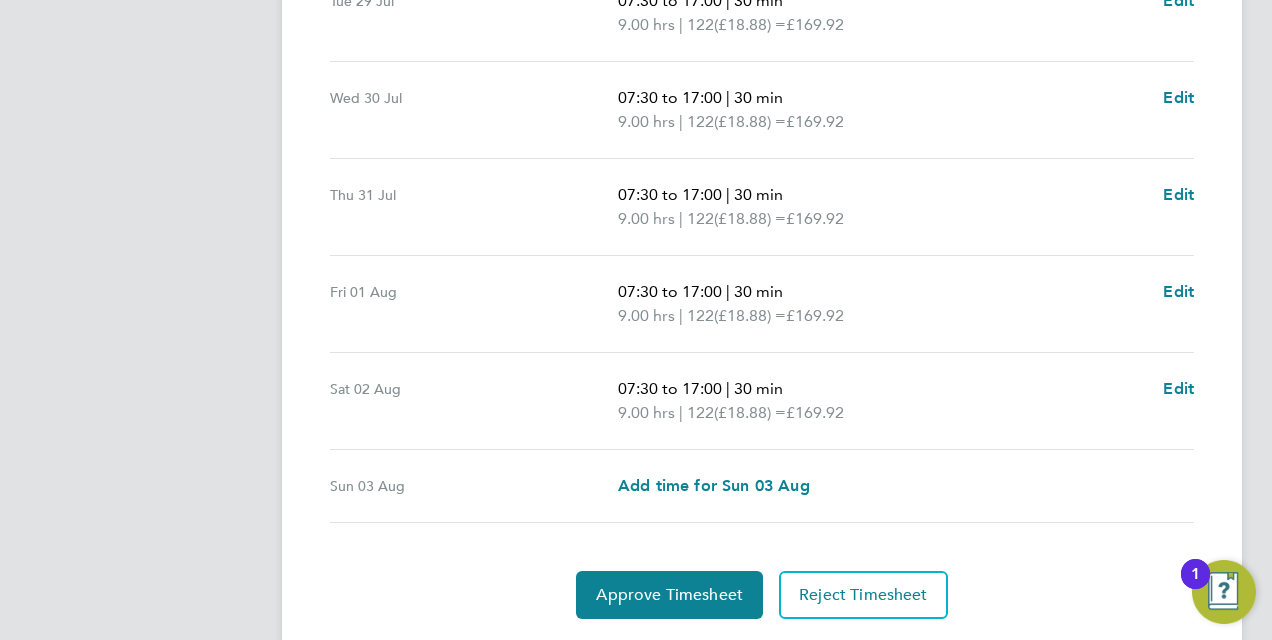 scroll, scrollTop: 825, scrollLeft: 0, axis: vertical 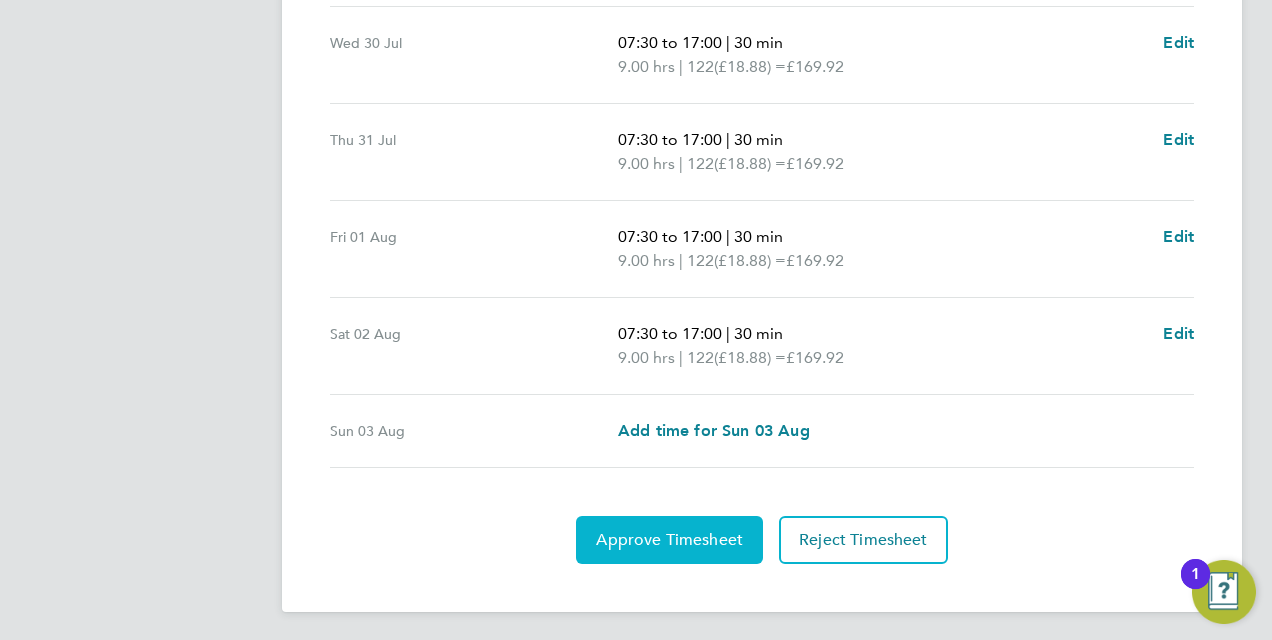 click on "Approve Timesheet" 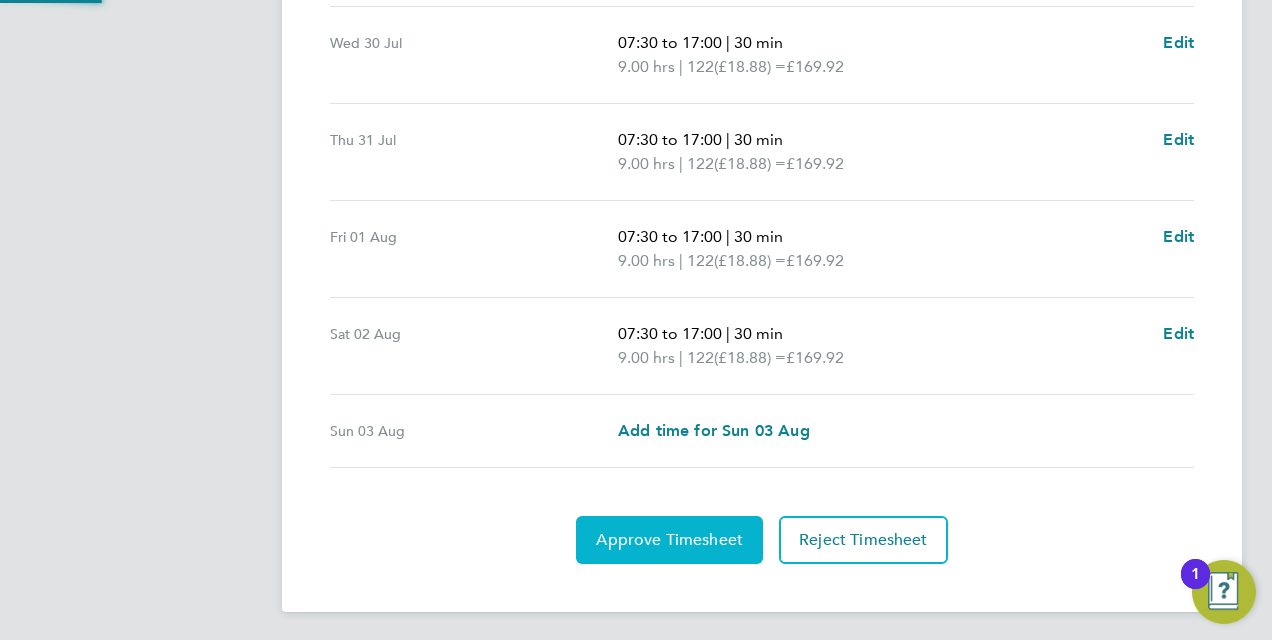 scroll, scrollTop: 0, scrollLeft: 0, axis: both 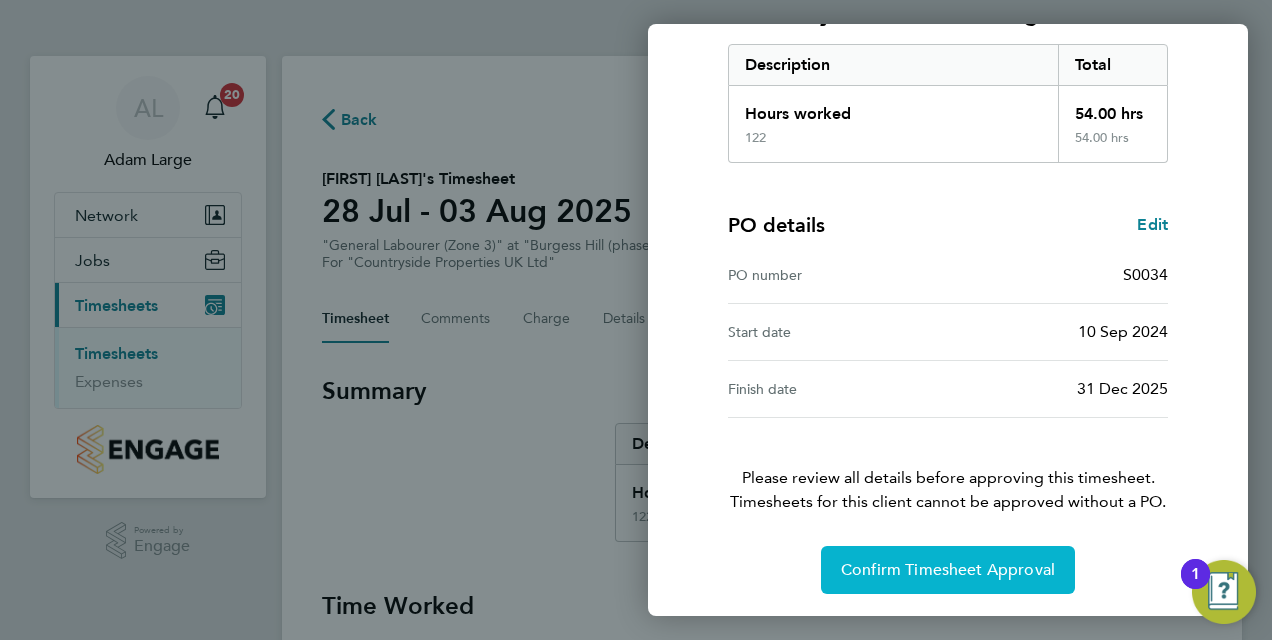 click on "Confirm Timesheet Approval" 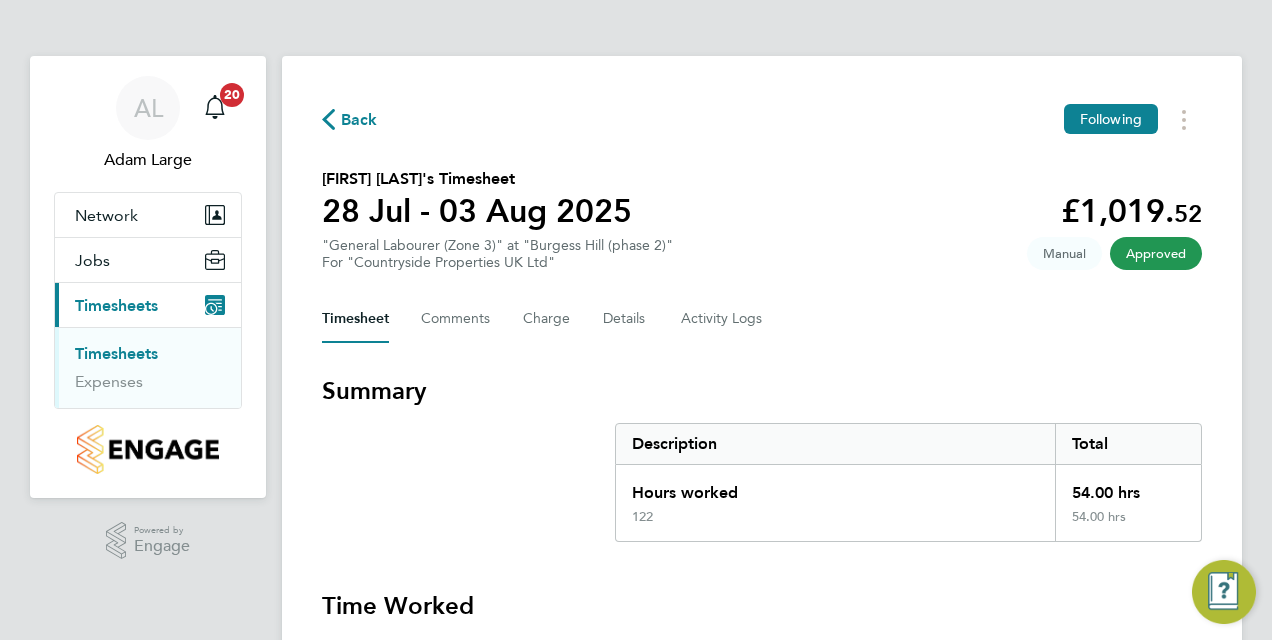 click on "Timesheets" at bounding box center (116, 353) 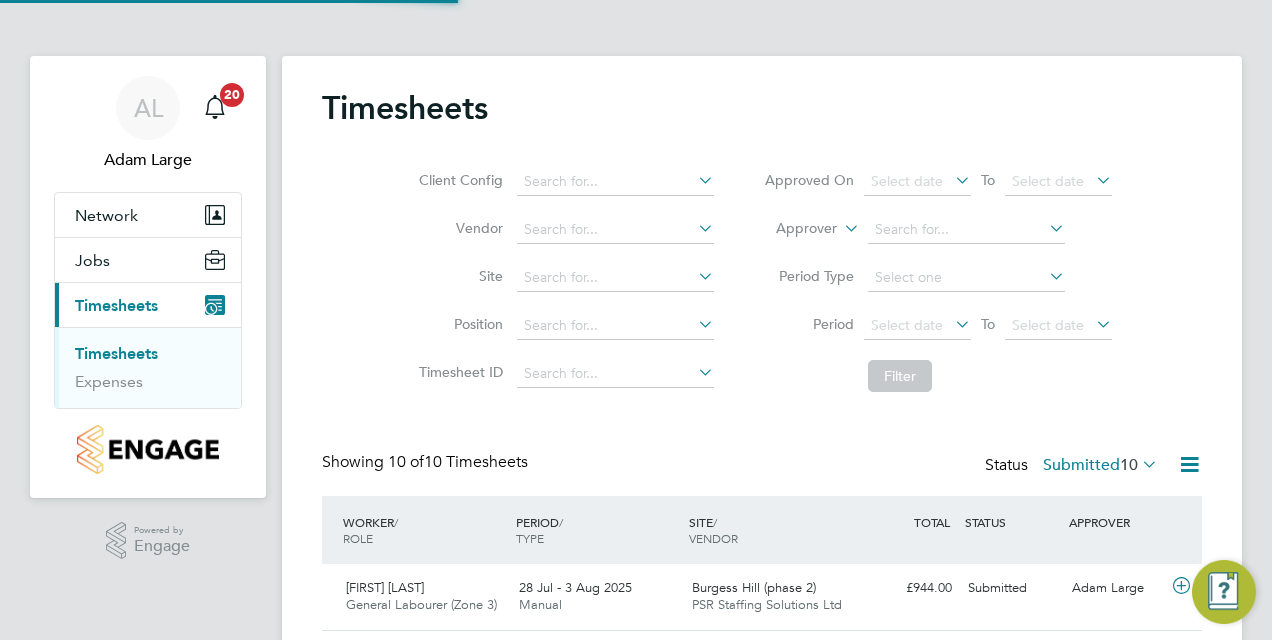 scroll, scrollTop: 10, scrollLeft: 10, axis: both 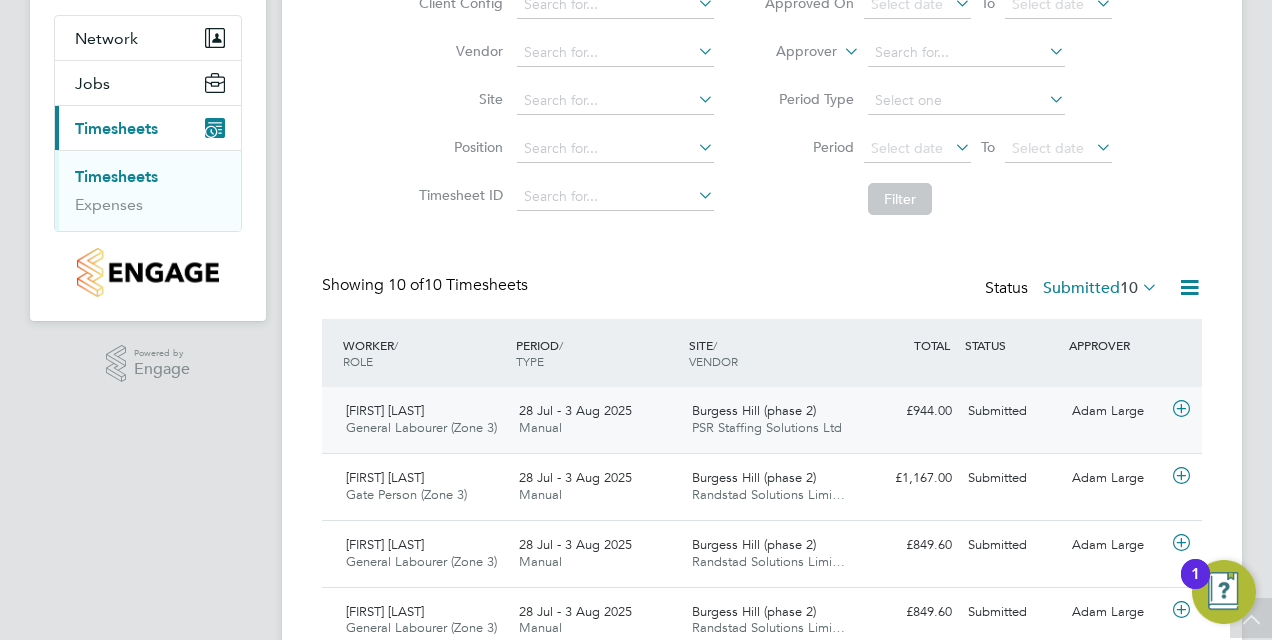 click on "28 Jul - 3 Aug 2025" 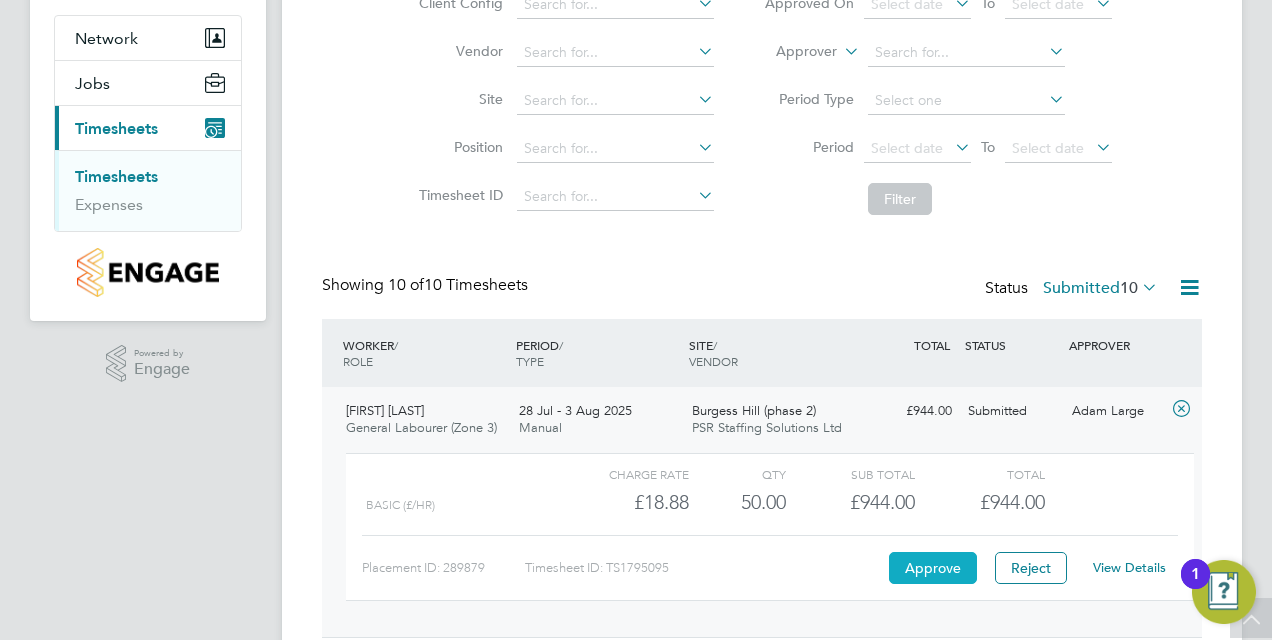 click on "Approve" 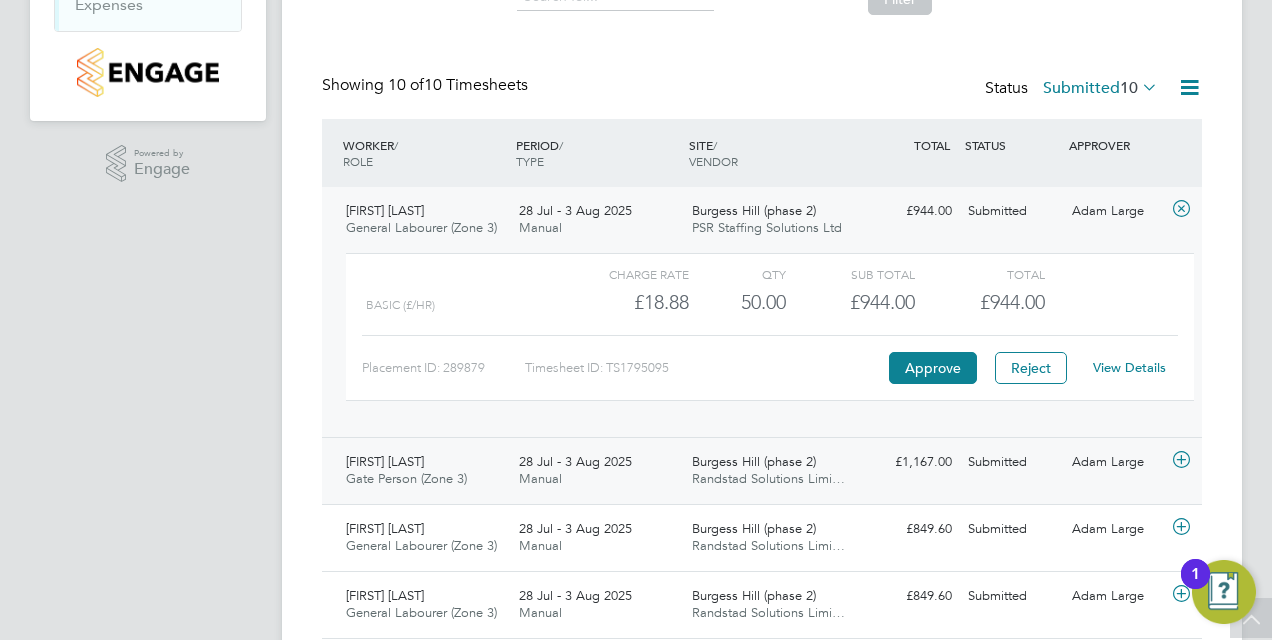 click on "Burgess Hill (phase 2)" 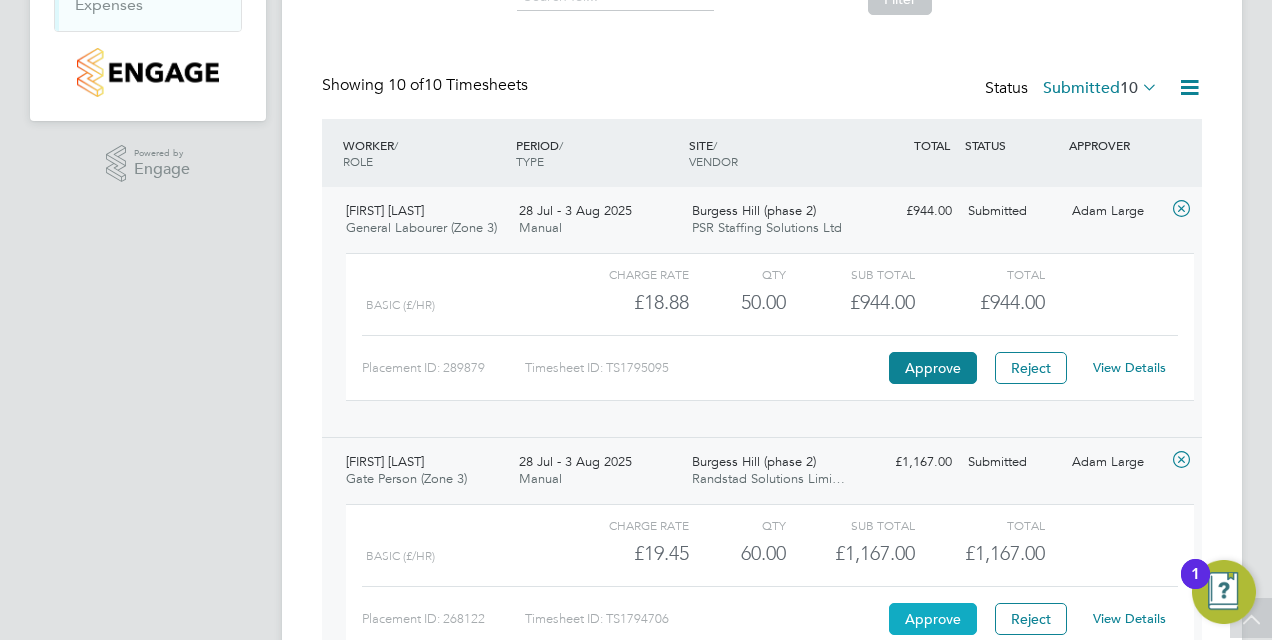 click on "Approve" 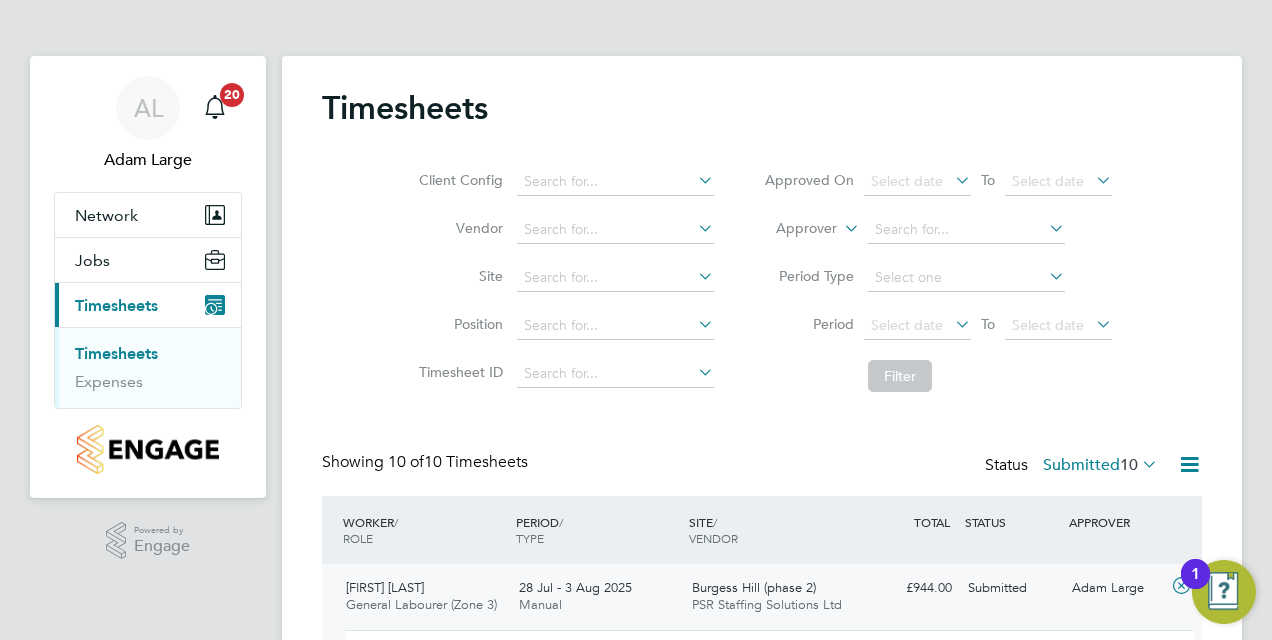 click on "Timesheets" at bounding box center (116, 353) 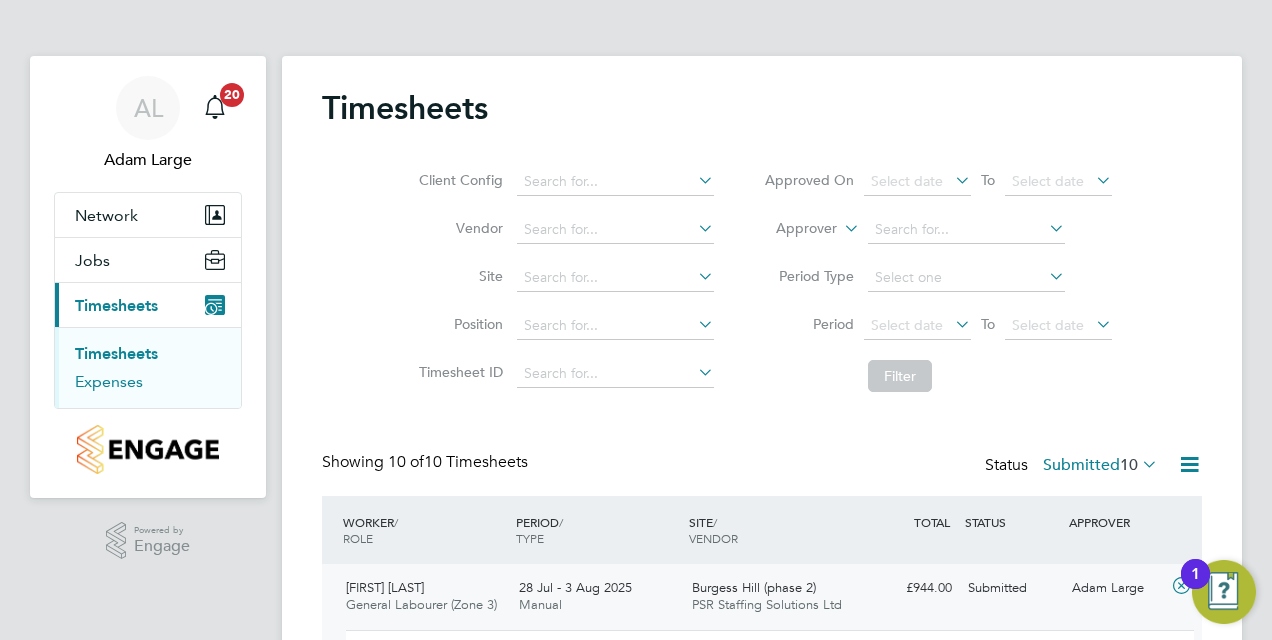 click on "Expenses" at bounding box center [109, 381] 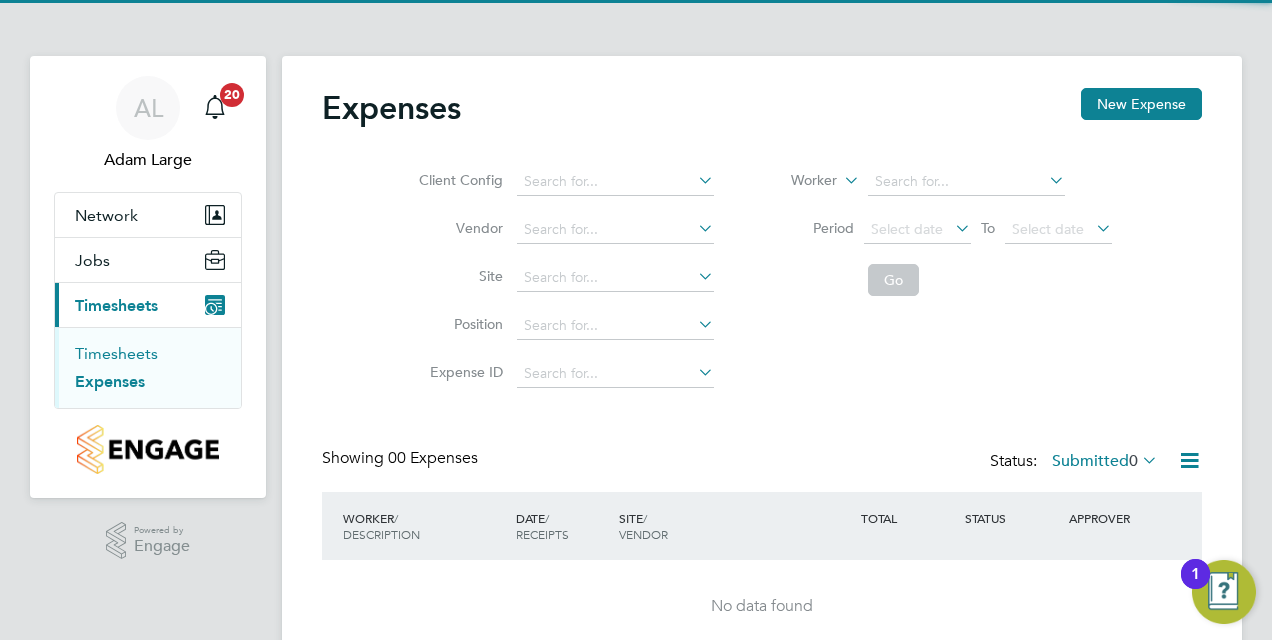 click on "Timesheets" at bounding box center [116, 353] 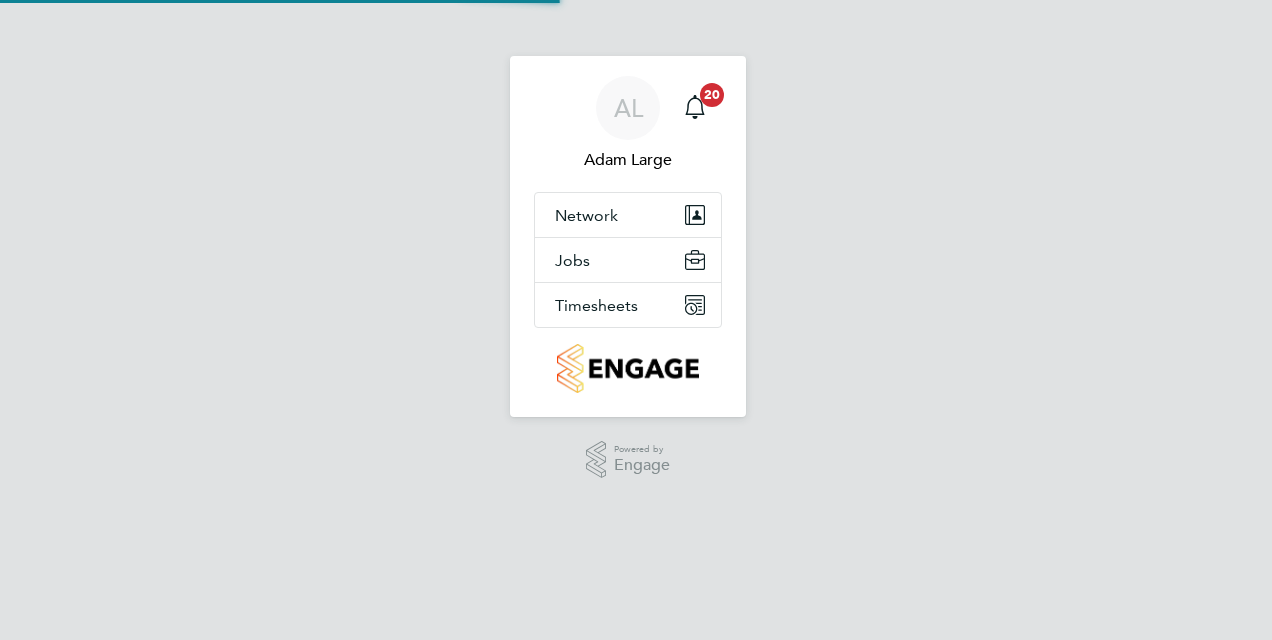 scroll, scrollTop: 0, scrollLeft: 0, axis: both 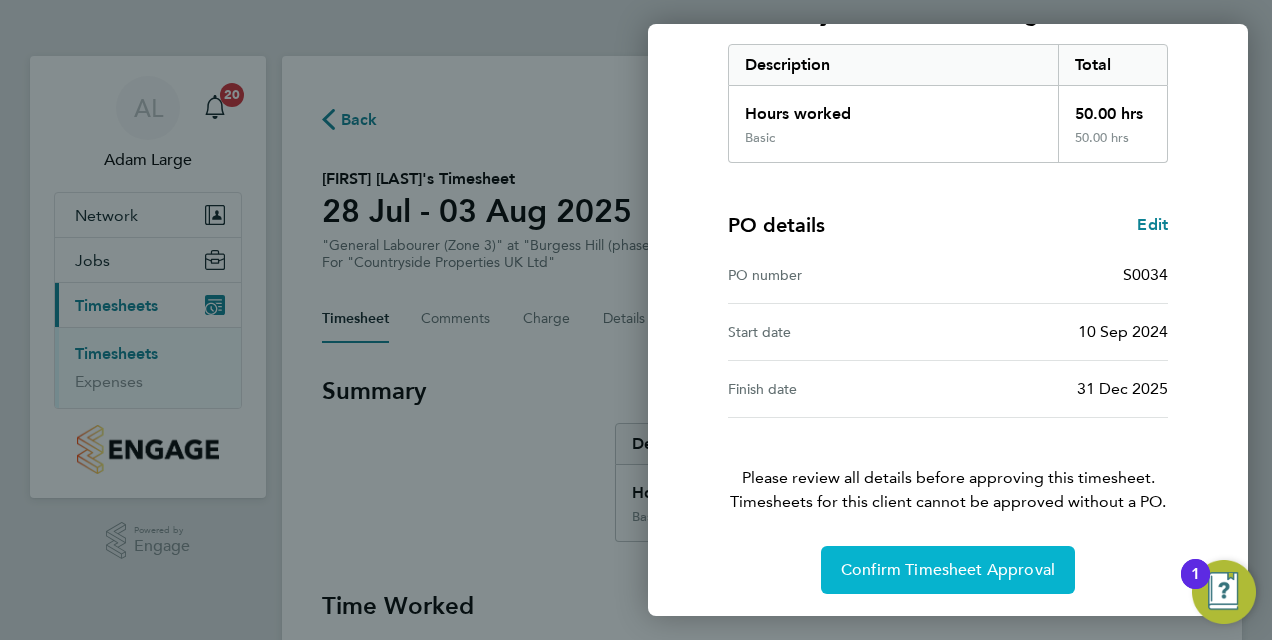 click on "Confirm Timesheet Approval" 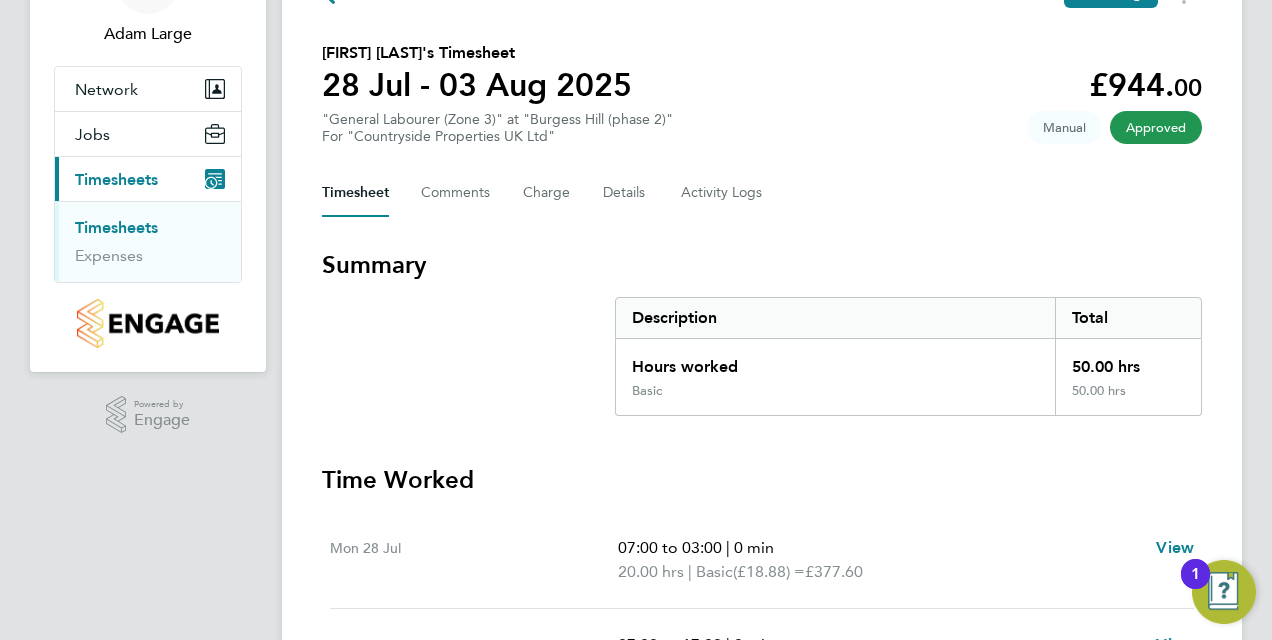 scroll, scrollTop: 0, scrollLeft: 0, axis: both 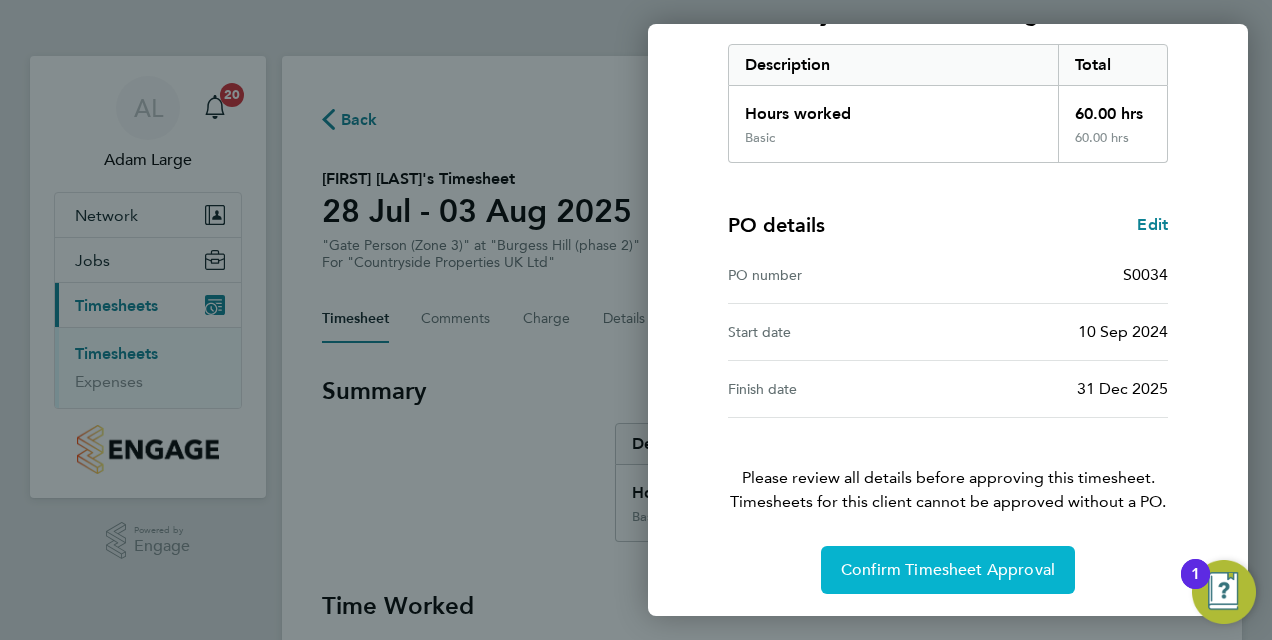 click on "Confirm Timesheet Approval" 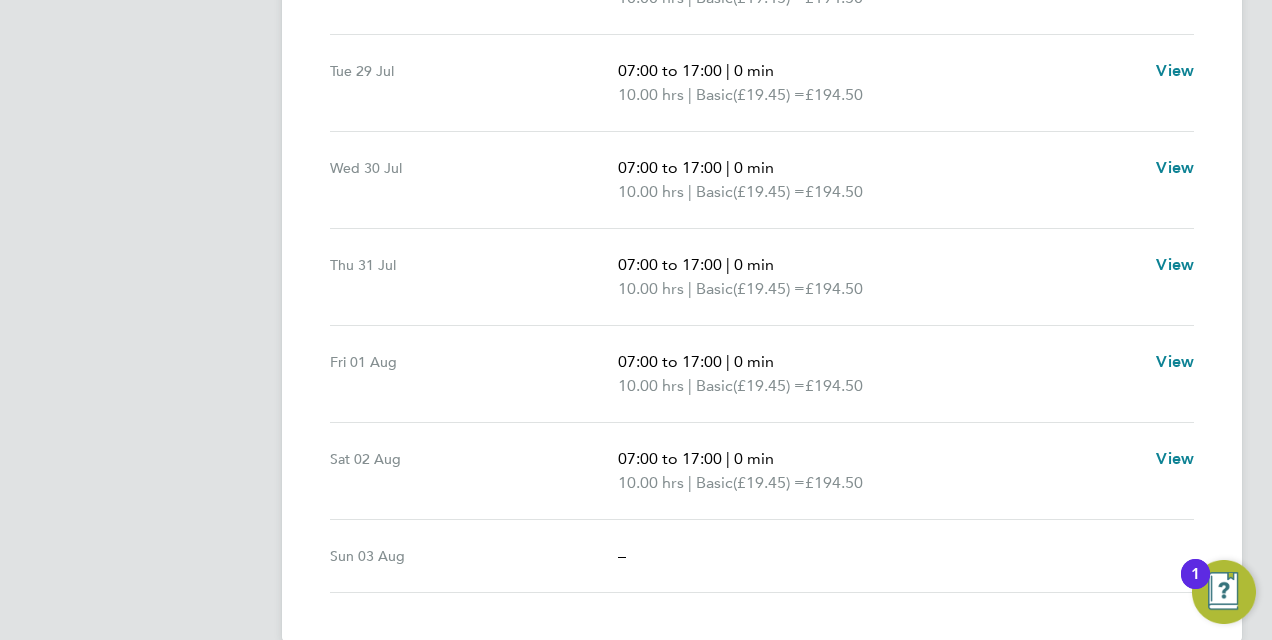 scroll, scrollTop: 0, scrollLeft: 0, axis: both 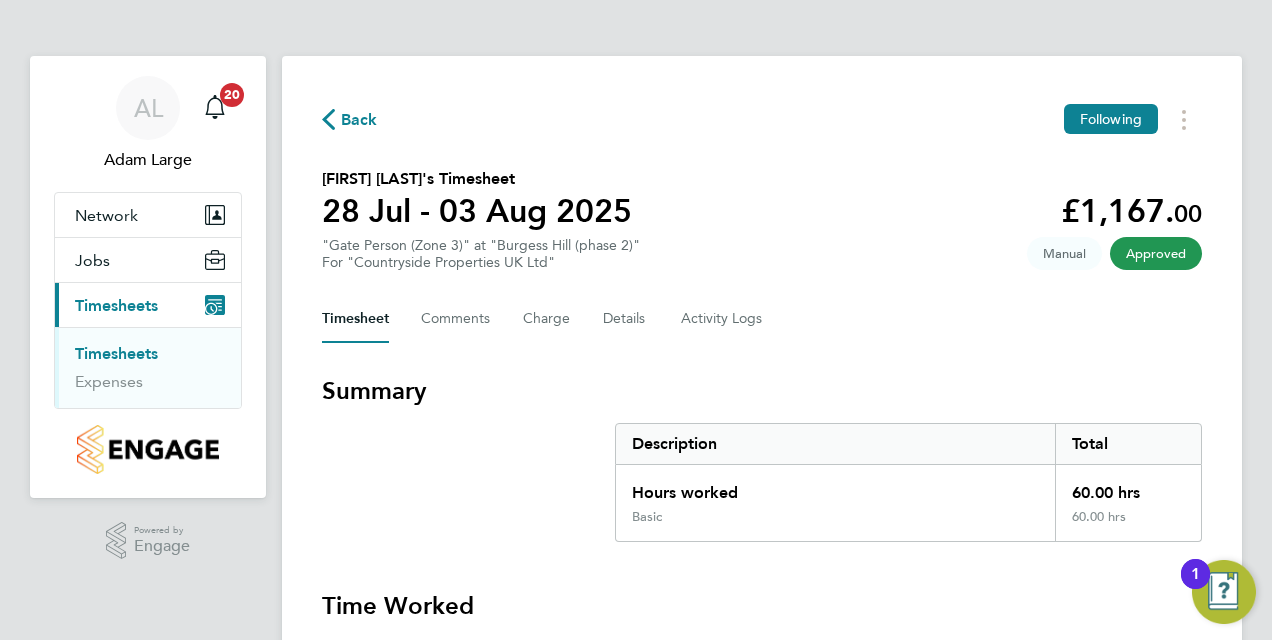 click on "Timesheets" at bounding box center (116, 353) 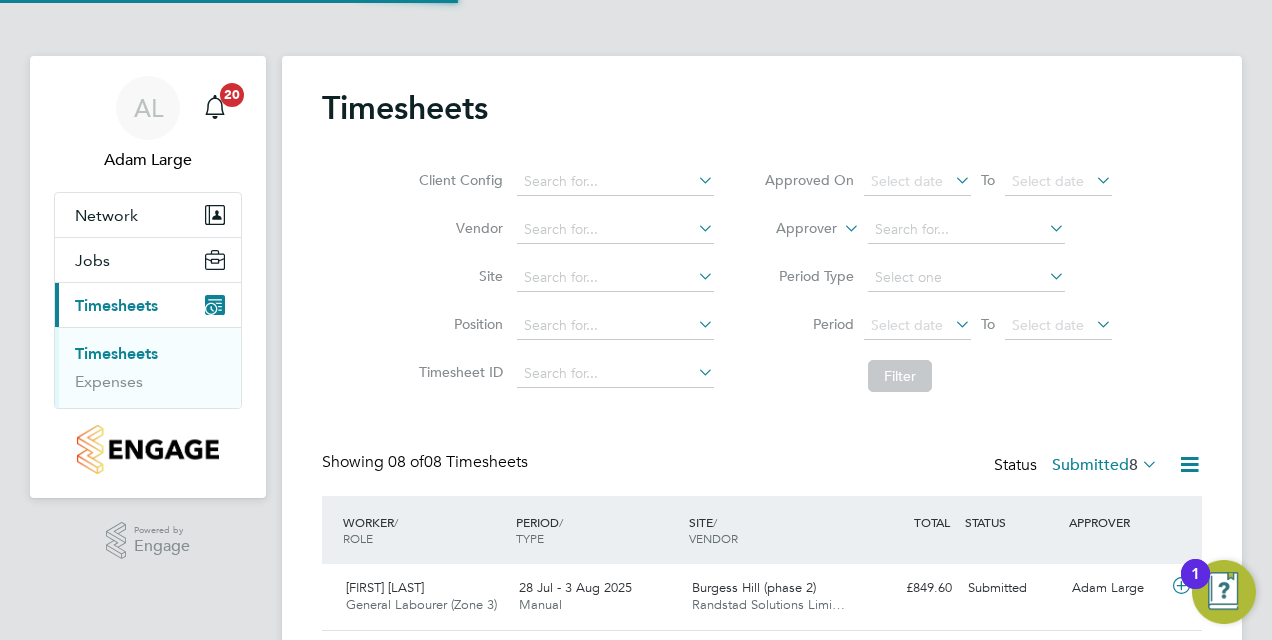scroll, scrollTop: 10, scrollLeft: 10, axis: both 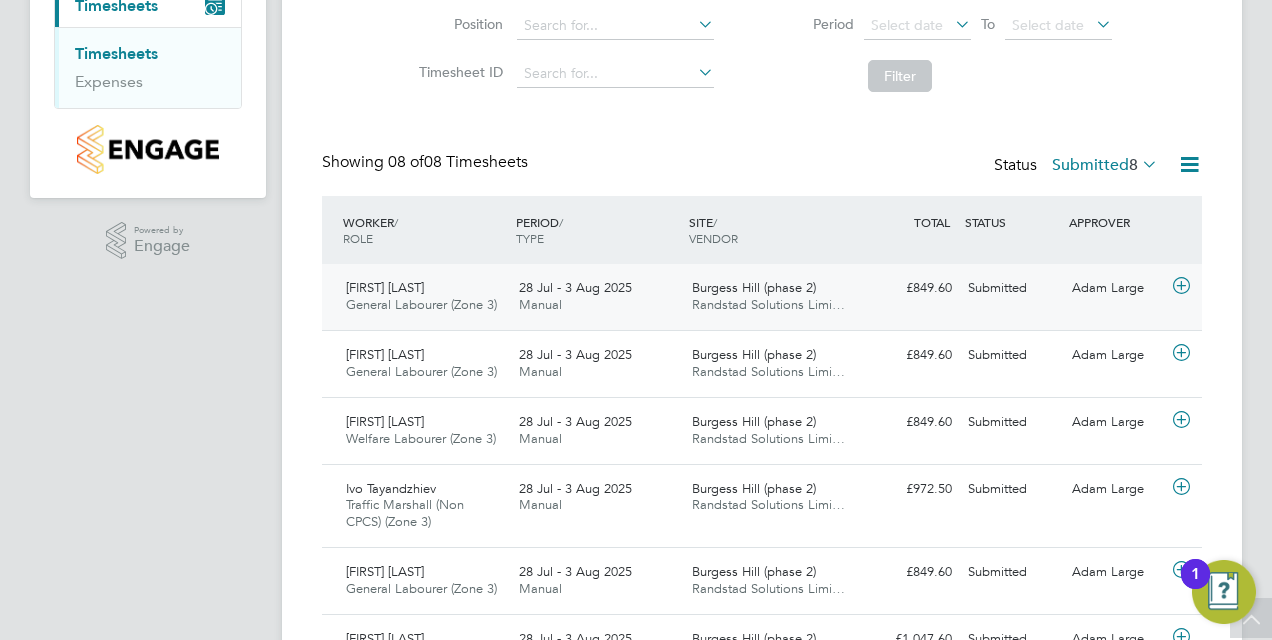 click on "28 Jul - 3 Aug 2025 Manual" 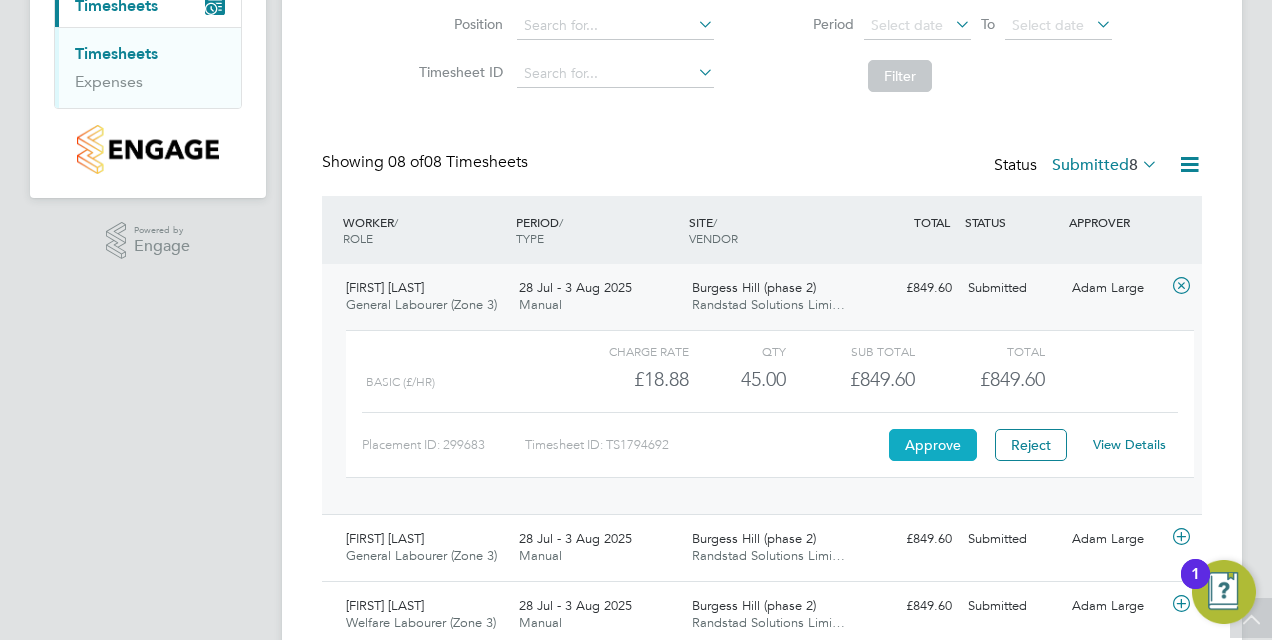 click on "Approve" 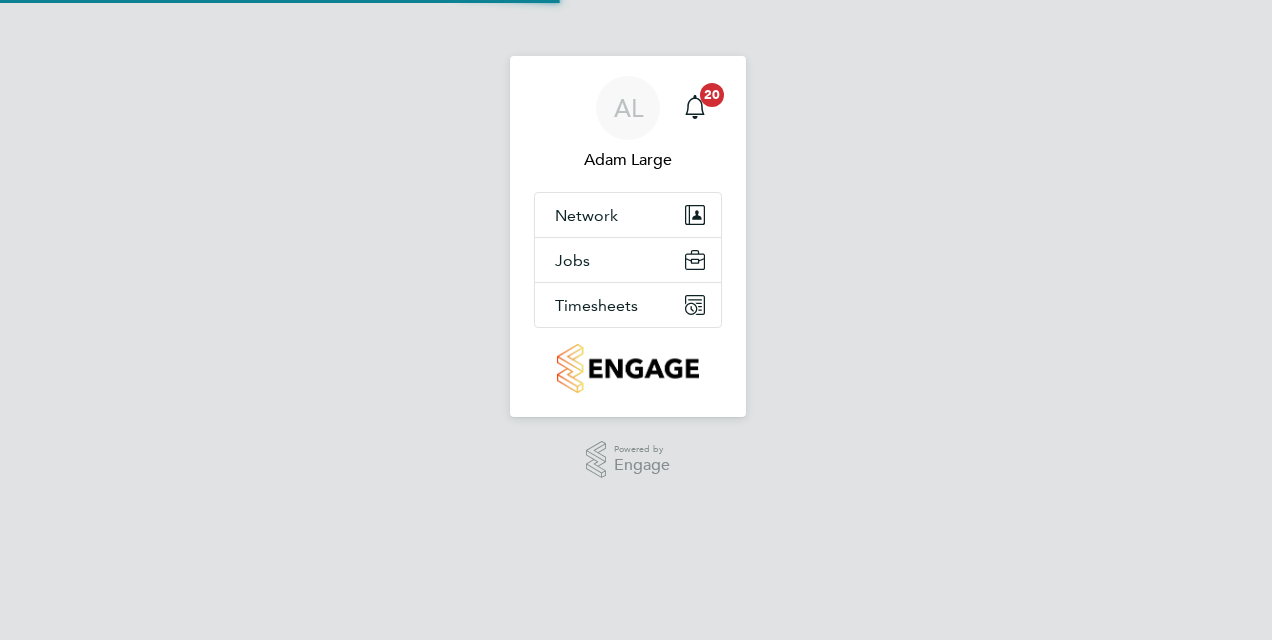 scroll, scrollTop: 0, scrollLeft: 0, axis: both 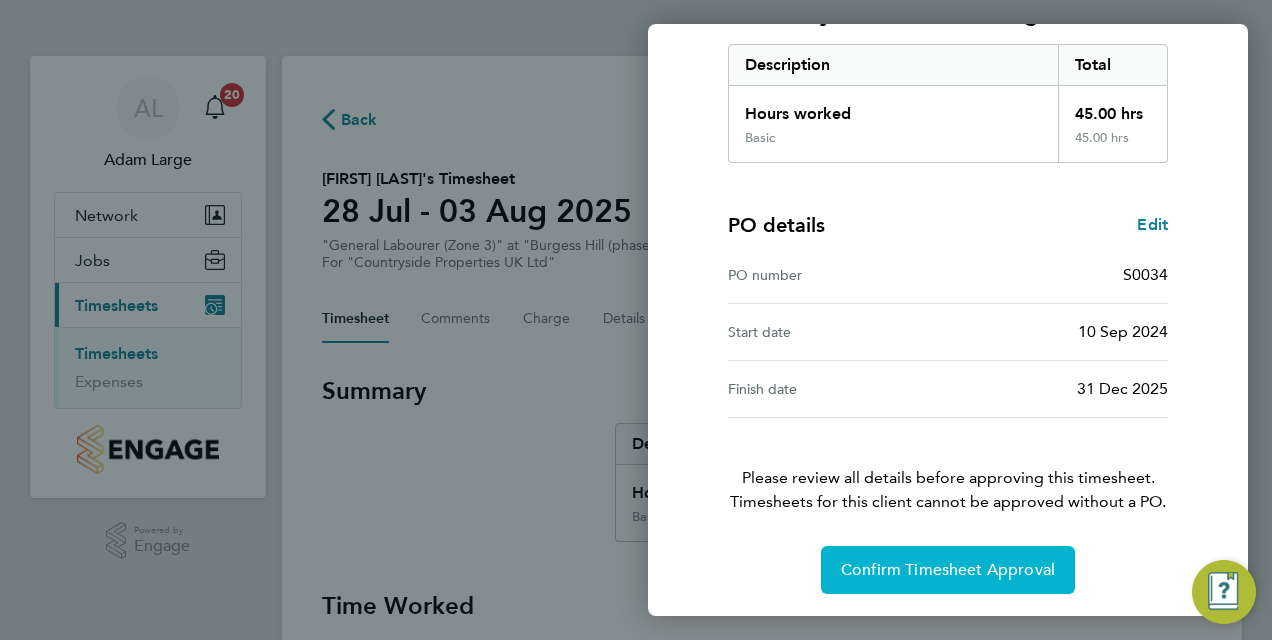click on "Confirm Timesheet Approval" 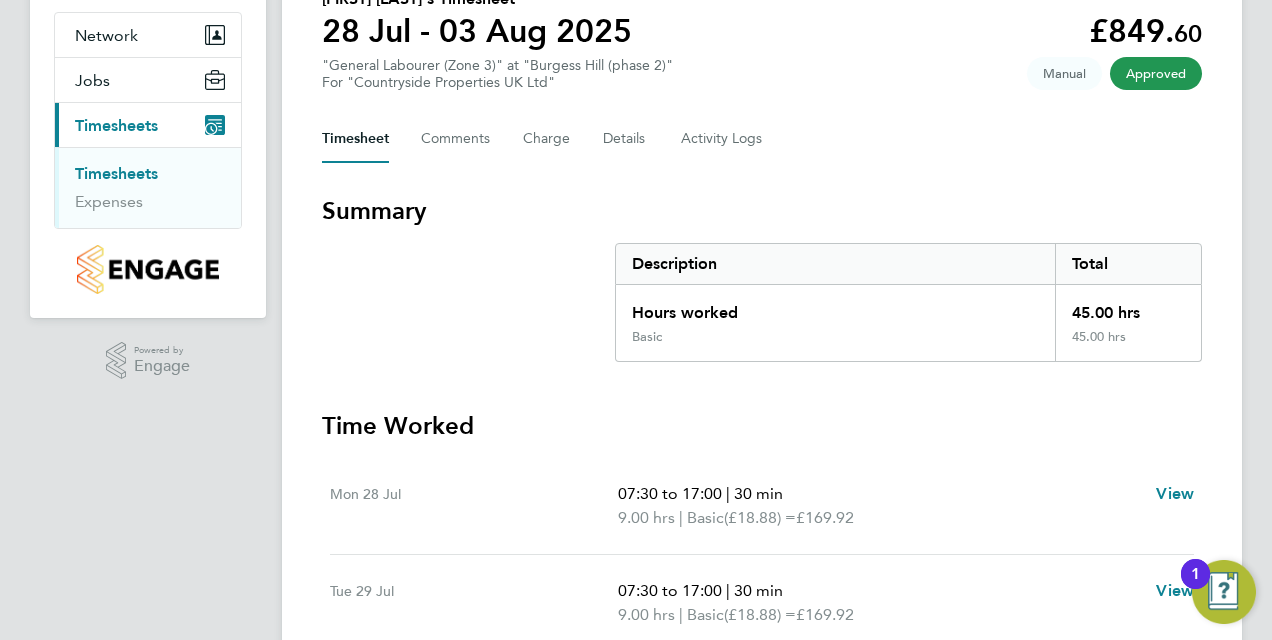 scroll, scrollTop: 0, scrollLeft: 0, axis: both 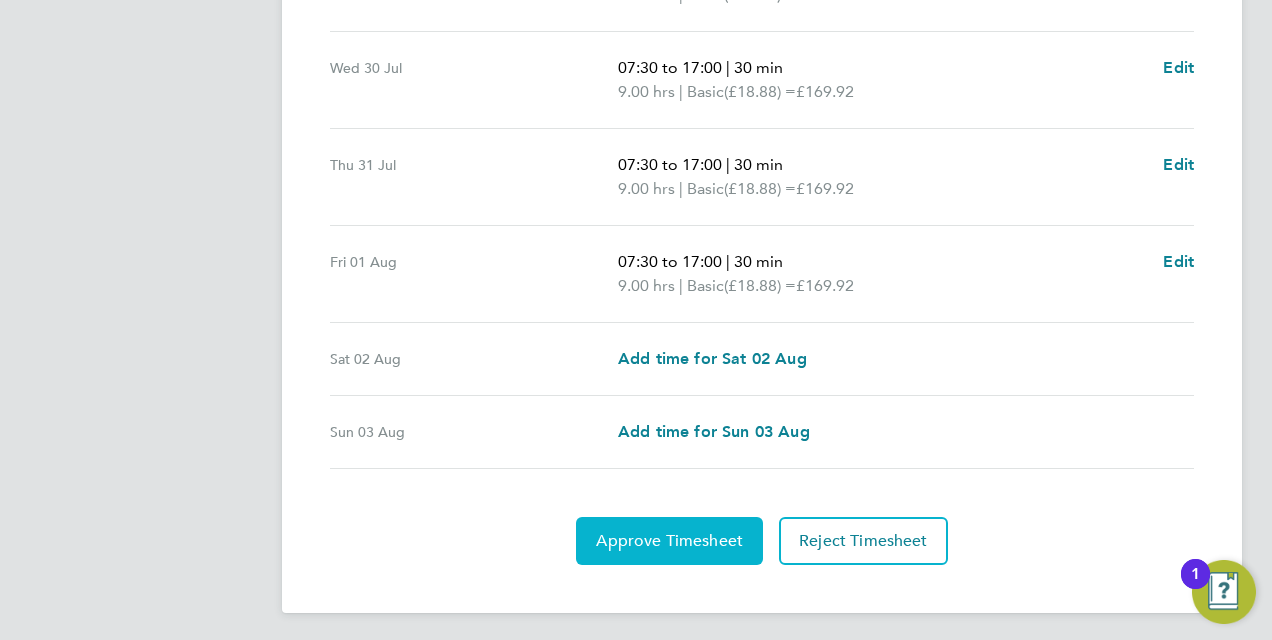 click on "Approve Timesheet" 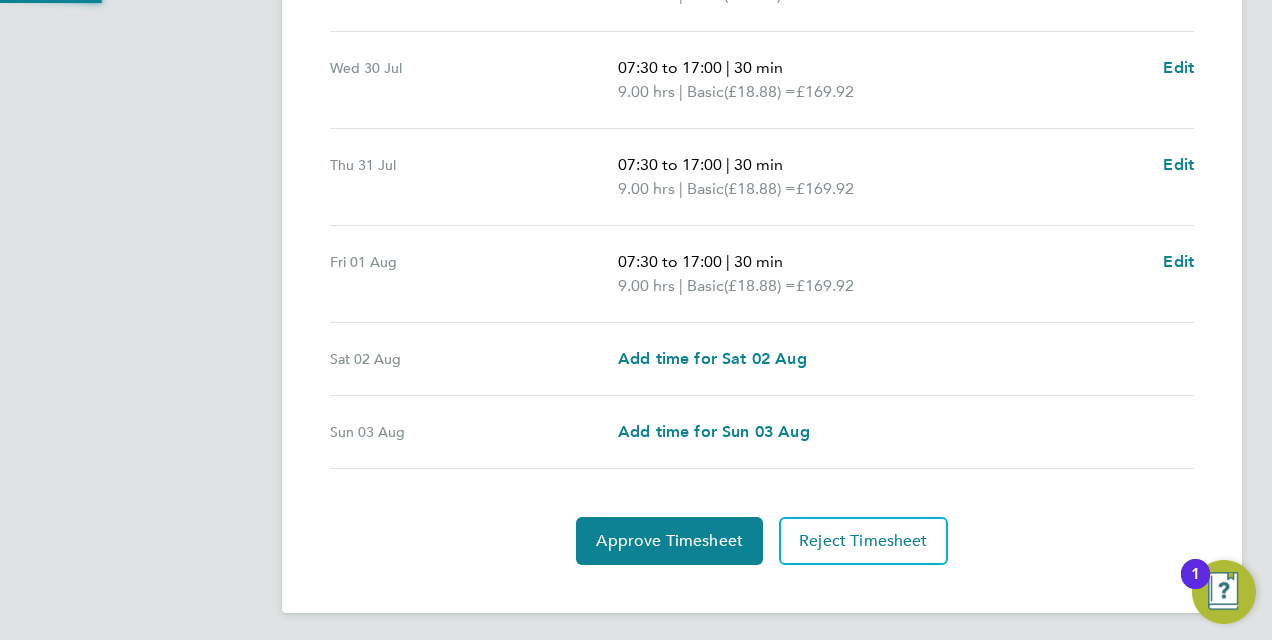 scroll, scrollTop: 0, scrollLeft: 0, axis: both 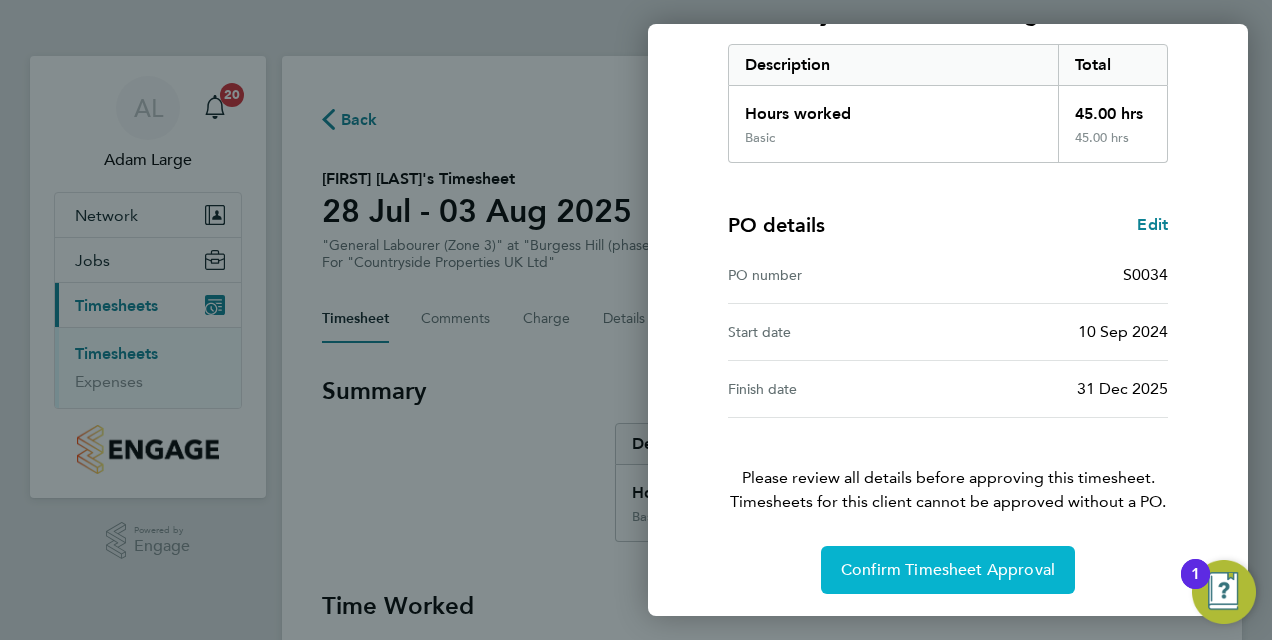 click on "Confirm Timesheet Approval" 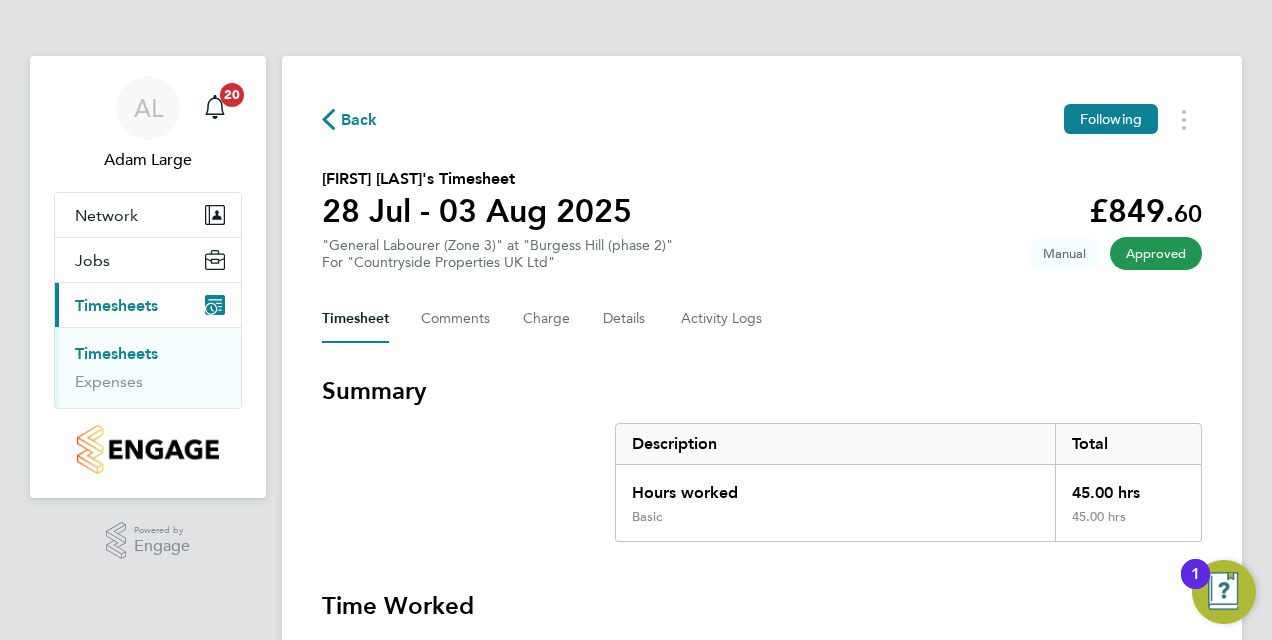 click on "Timesheets" at bounding box center (116, 353) 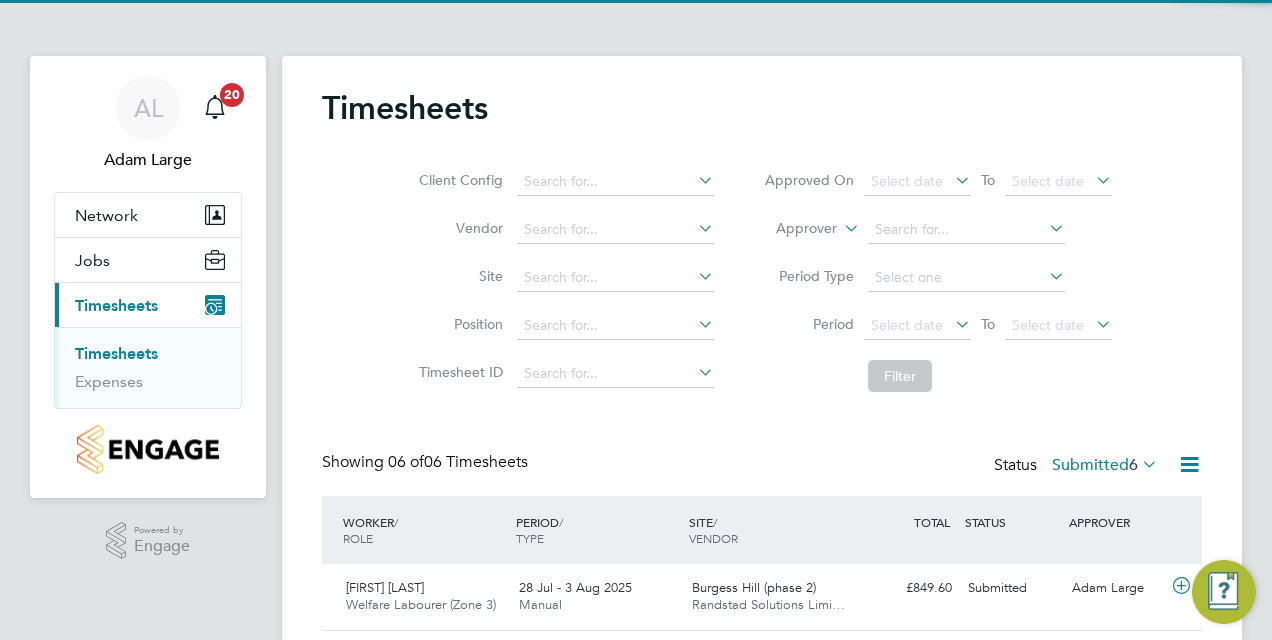 scroll, scrollTop: 10, scrollLeft: 10, axis: both 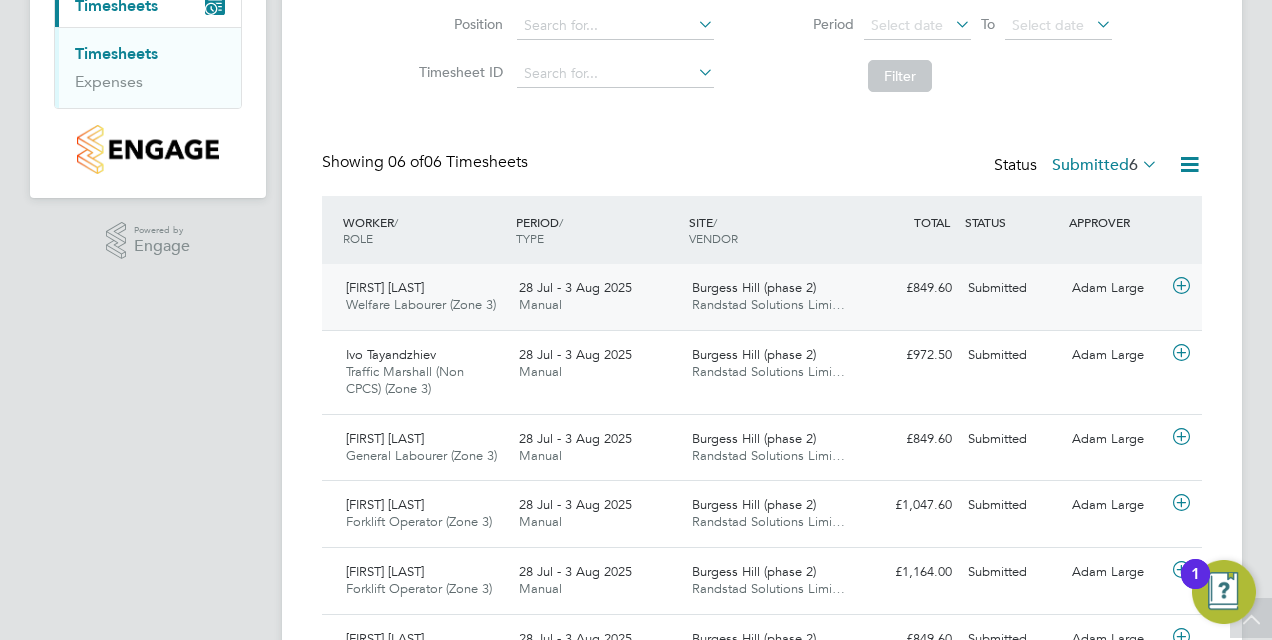 click on "28 Jul - 3 Aug 2025 Manual" 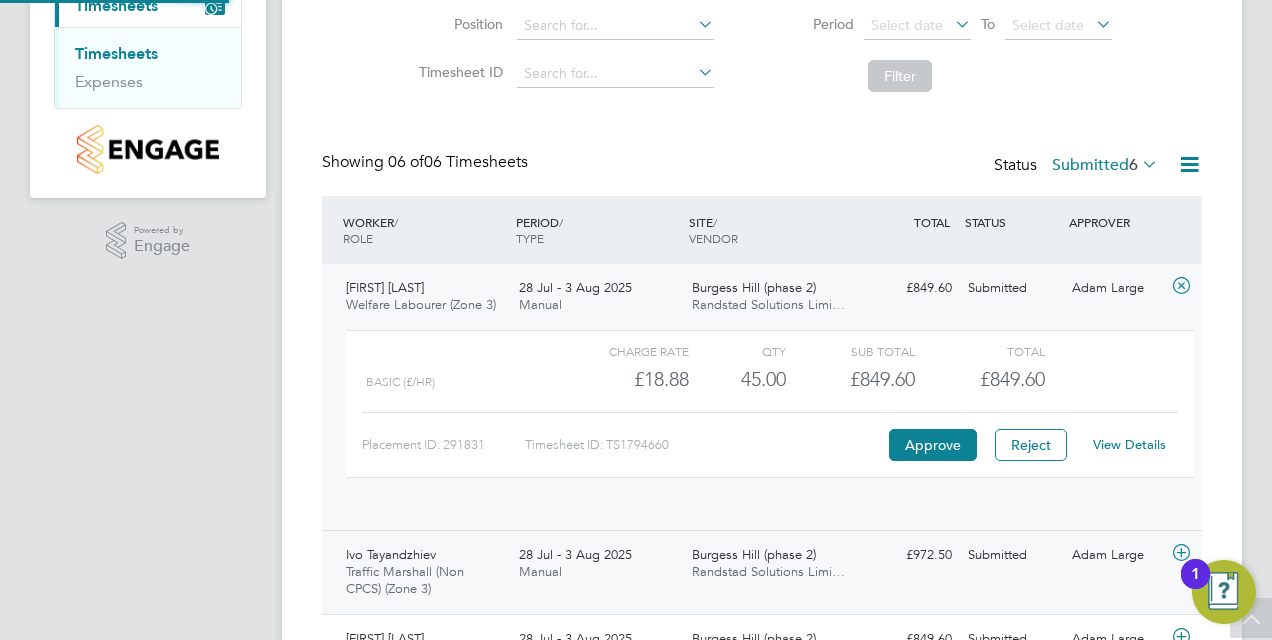 scroll, scrollTop: 10, scrollLeft: 10, axis: both 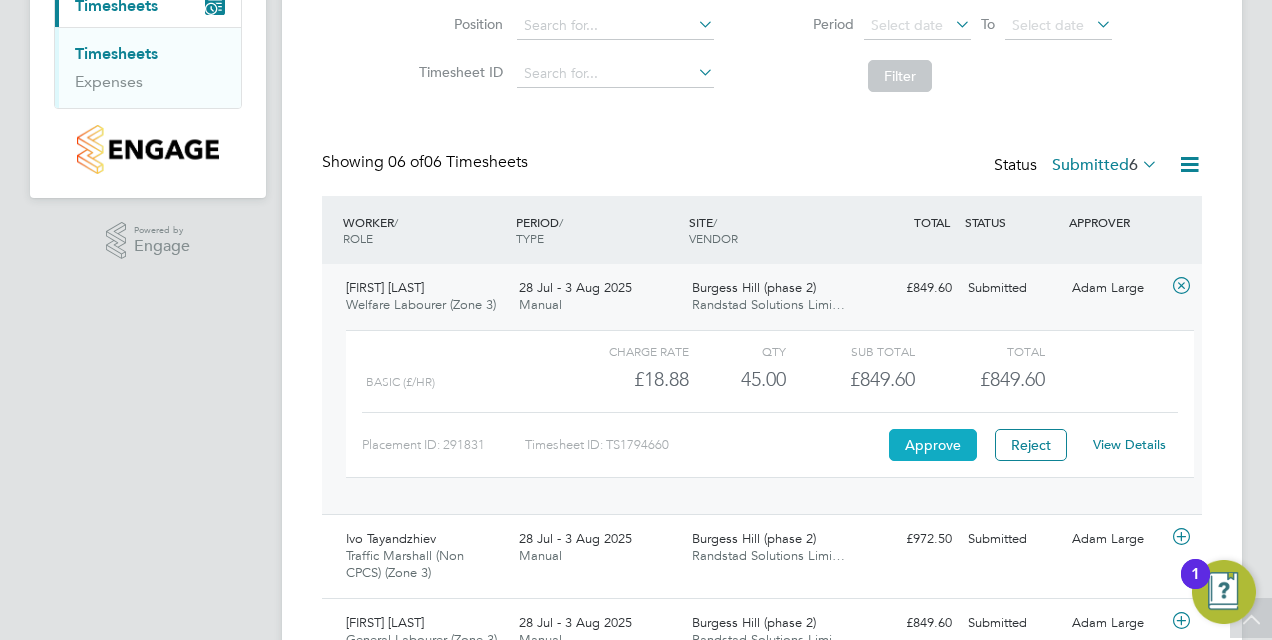 click on "Approve" 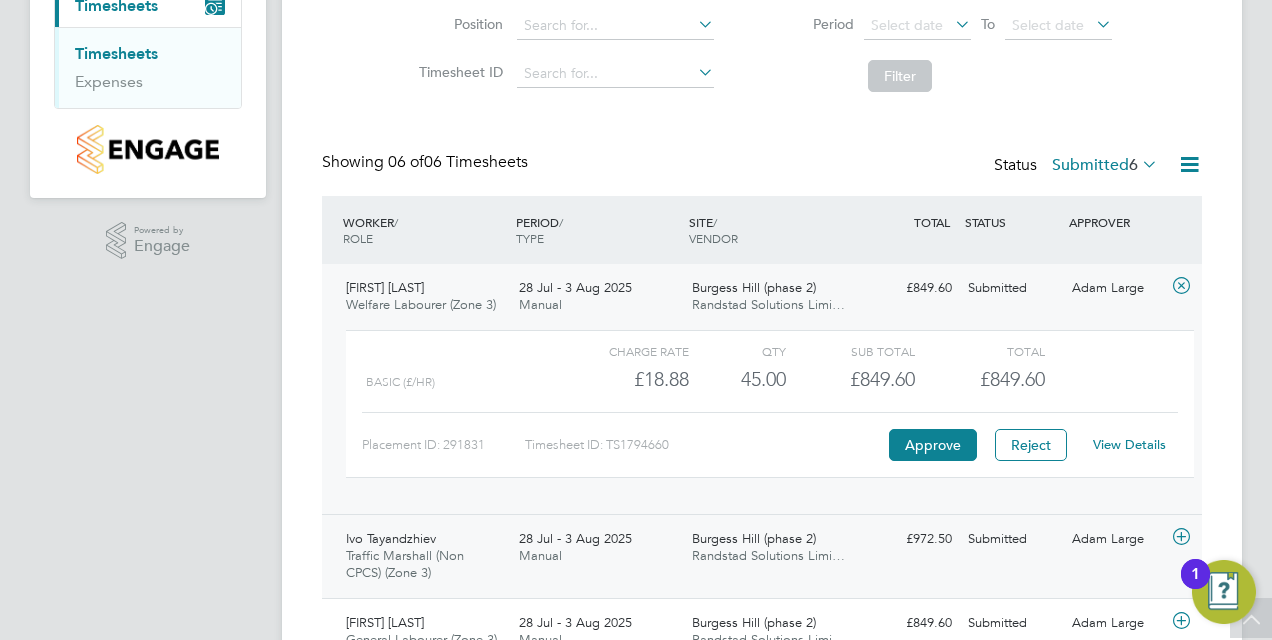 click on "Burgess Hill (phase 2)" 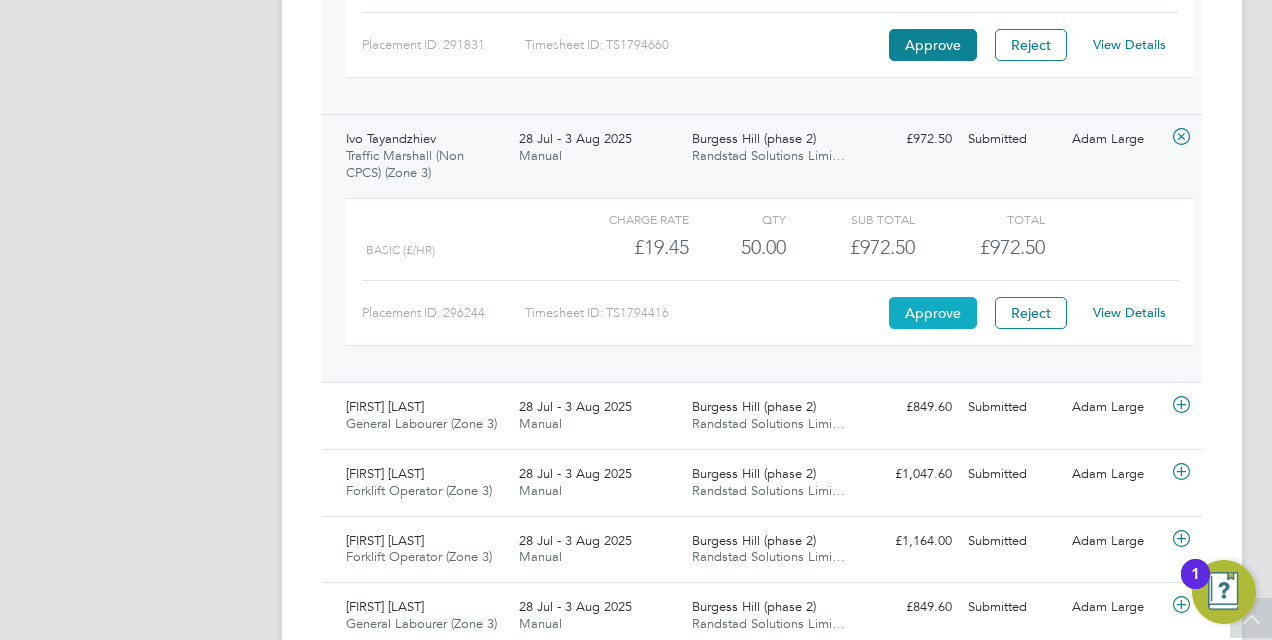 click on "Approve" 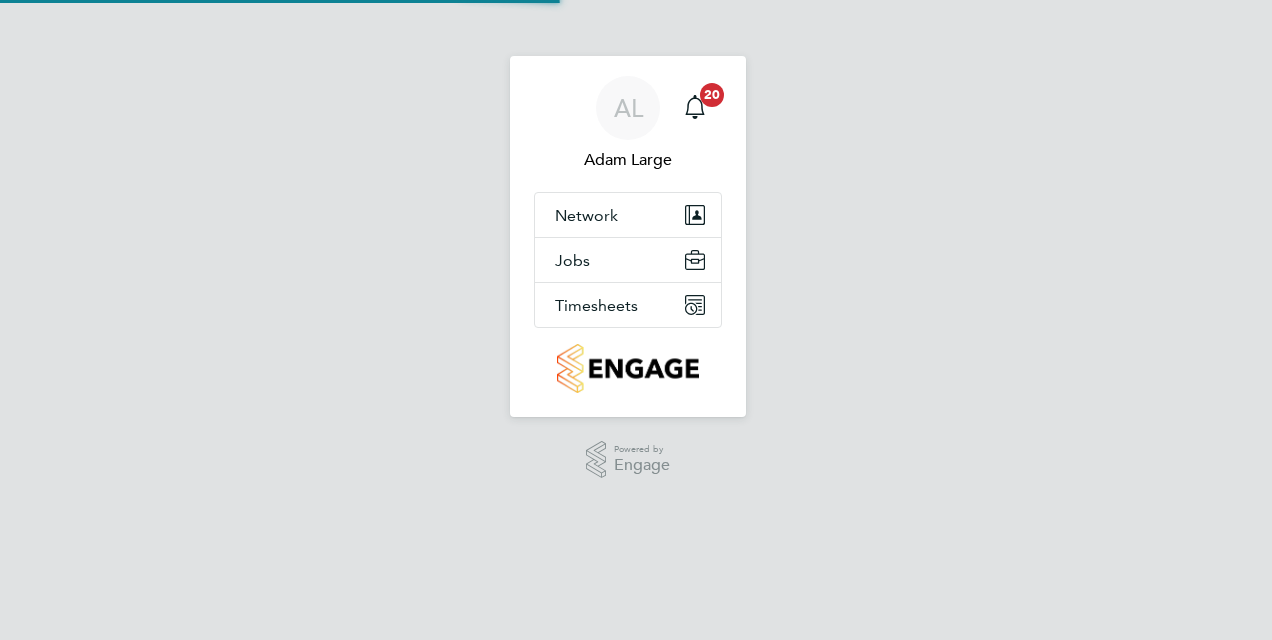 scroll, scrollTop: 0, scrollLeft: 0, axis: both 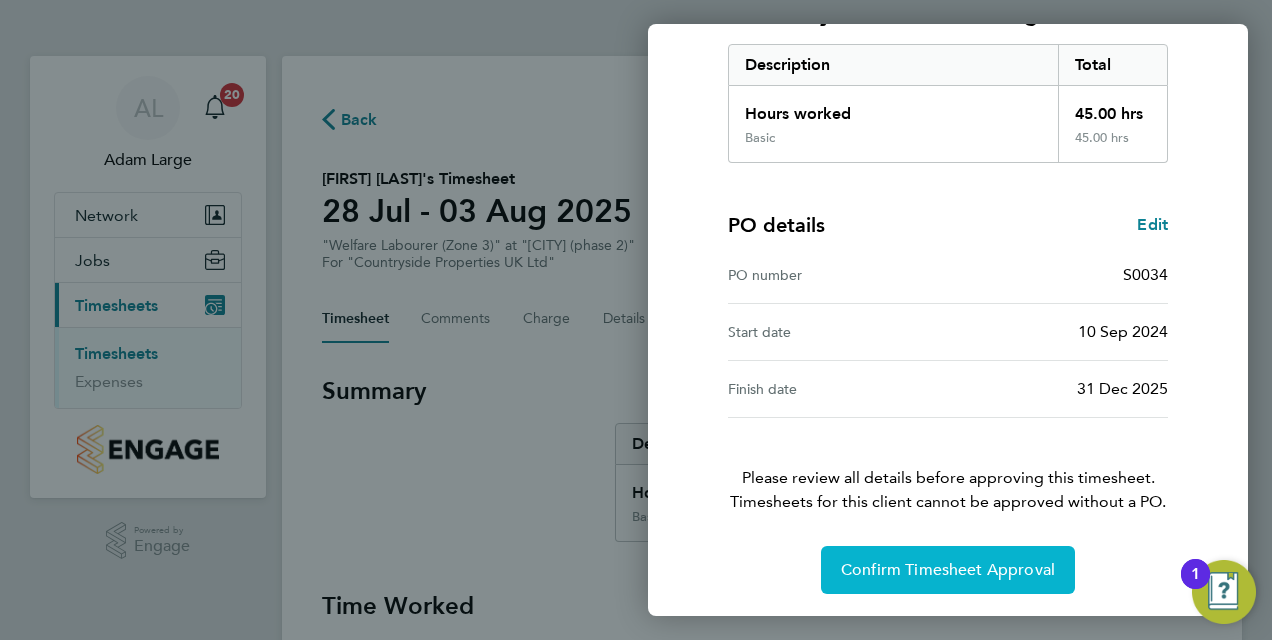 click on "Confirm Timesheet Approval" 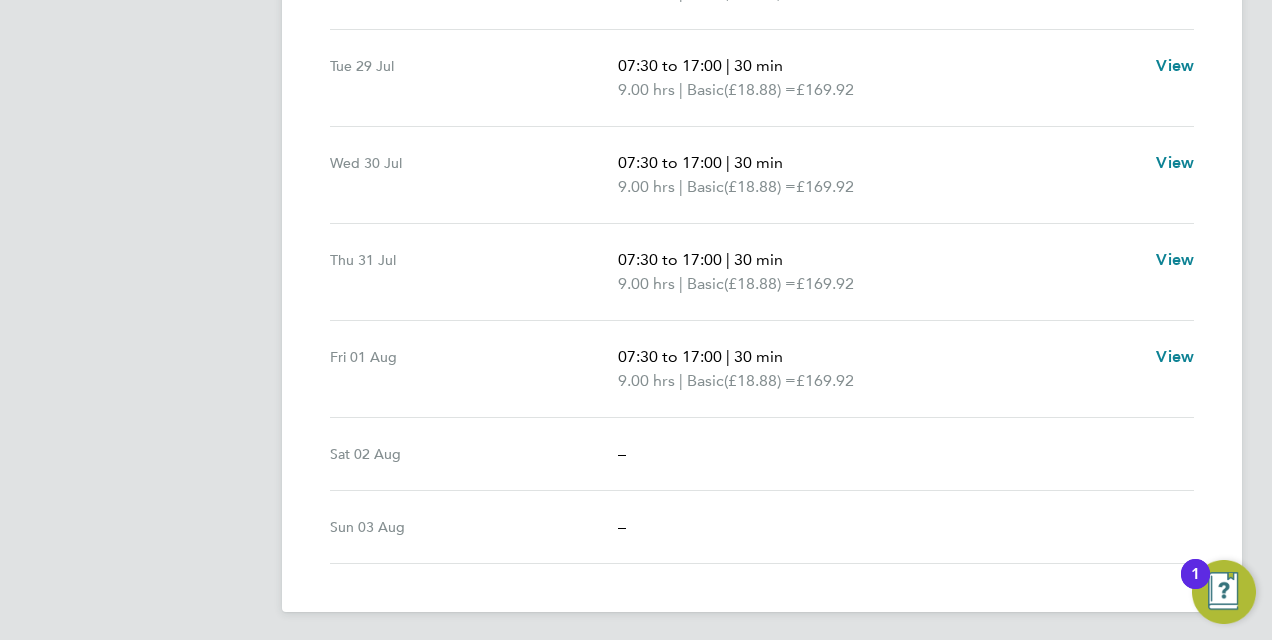 scroll, scrollTop: 0, scrollLeft: 0, axis: both 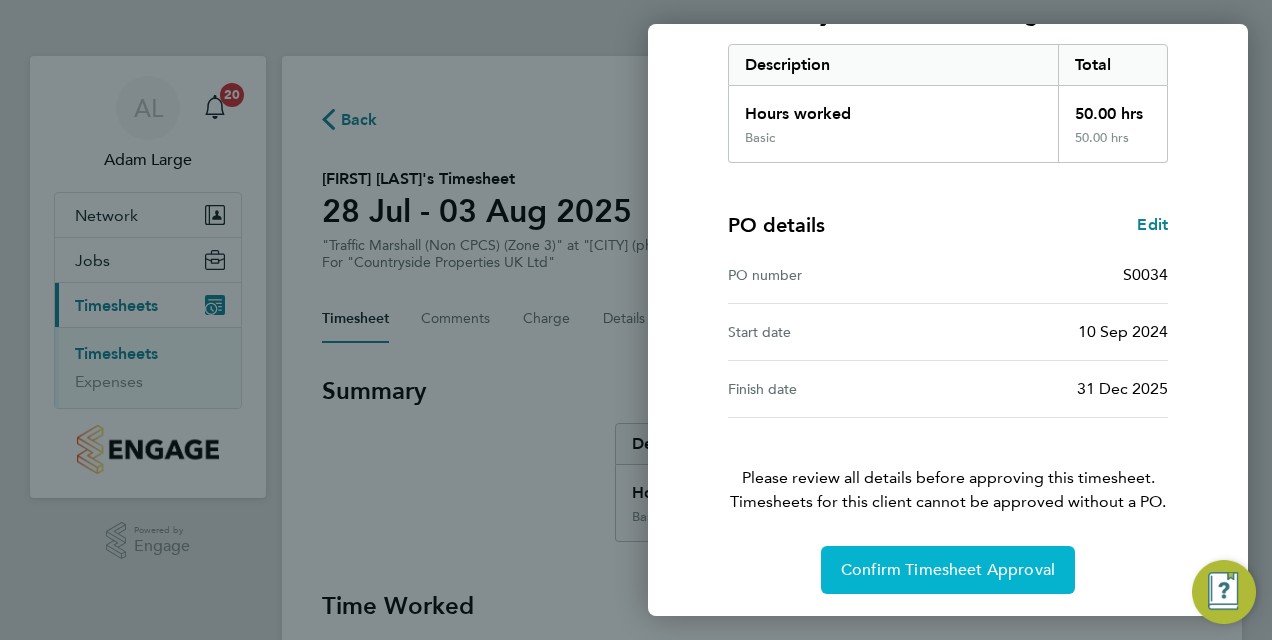 click on "Confirm Timesheet Approval" 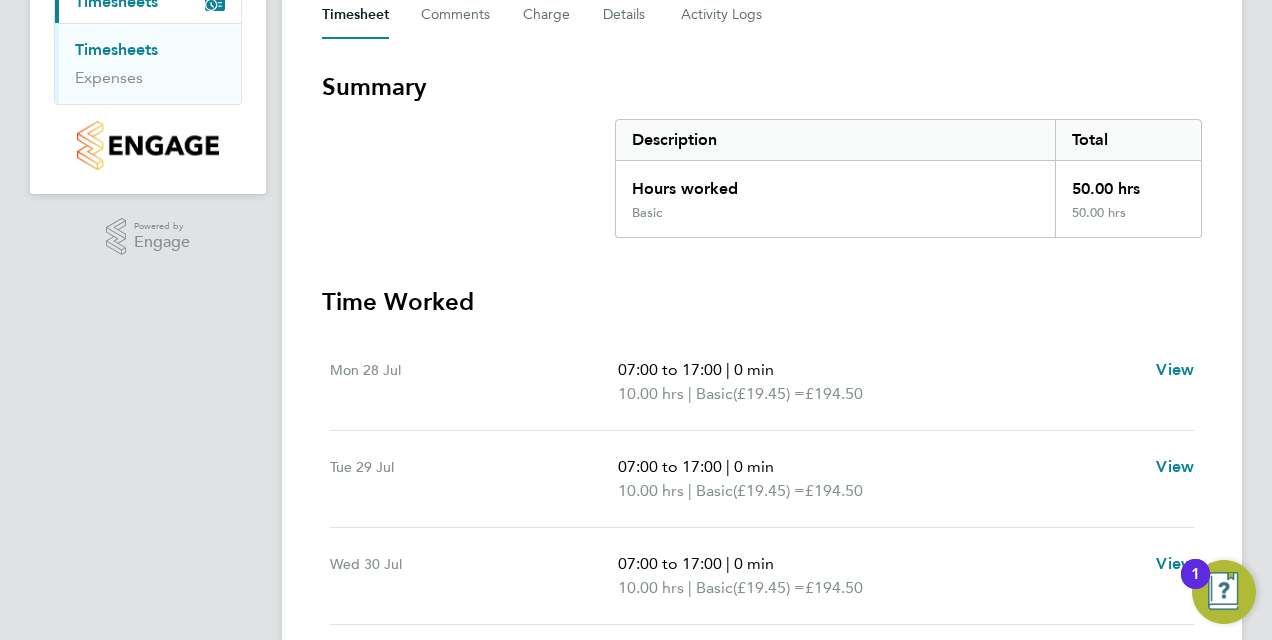 scroll, scrollTop: 0, scrollLeft: 0, axis: both 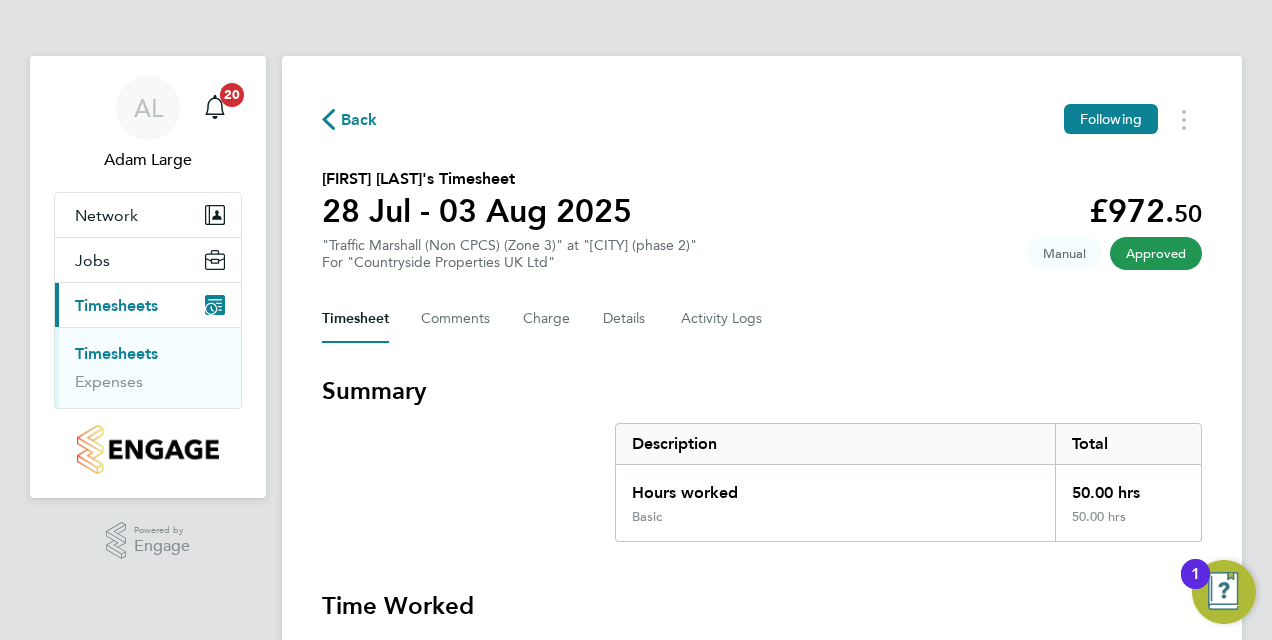click on "Timesheets" at bounding box center [116, 353] 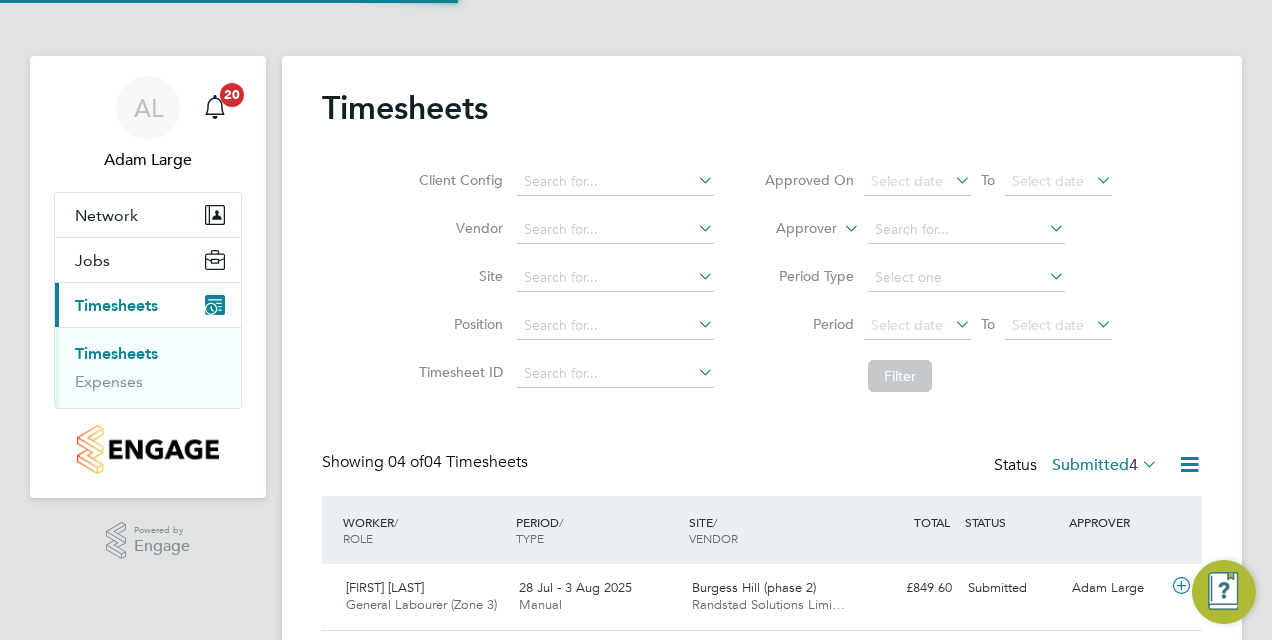 scroll, scrollTop: 10, scrollLeft: 10, axis: both 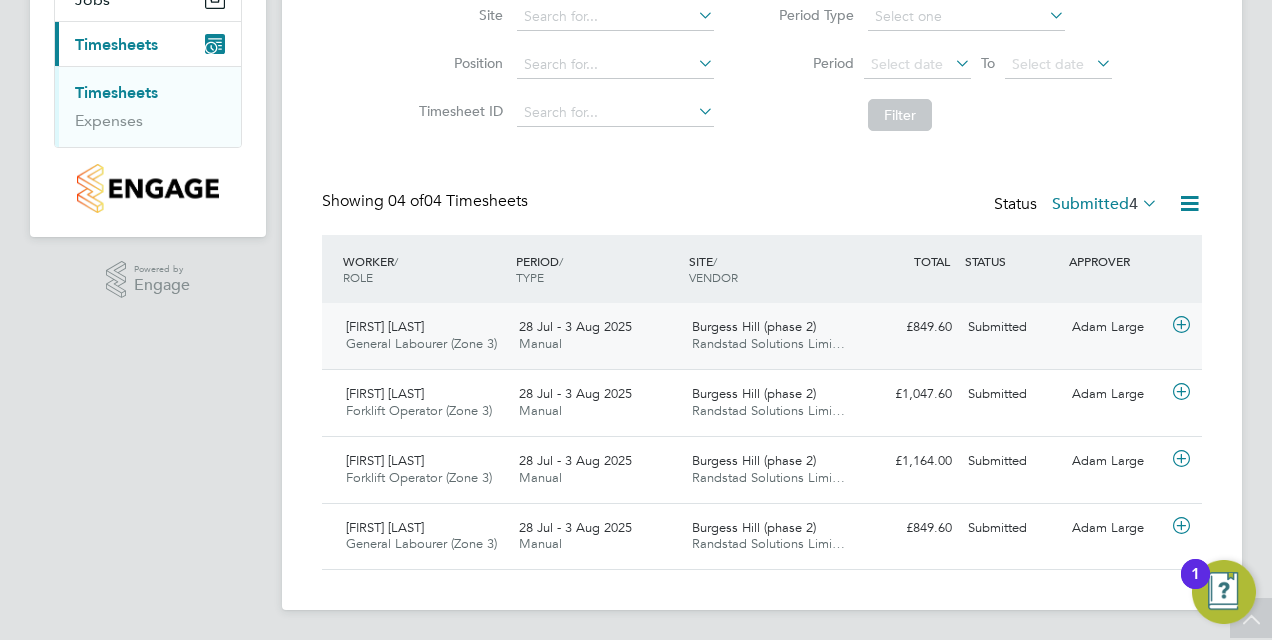 click on "28 Jul - 3 Aug 2025" 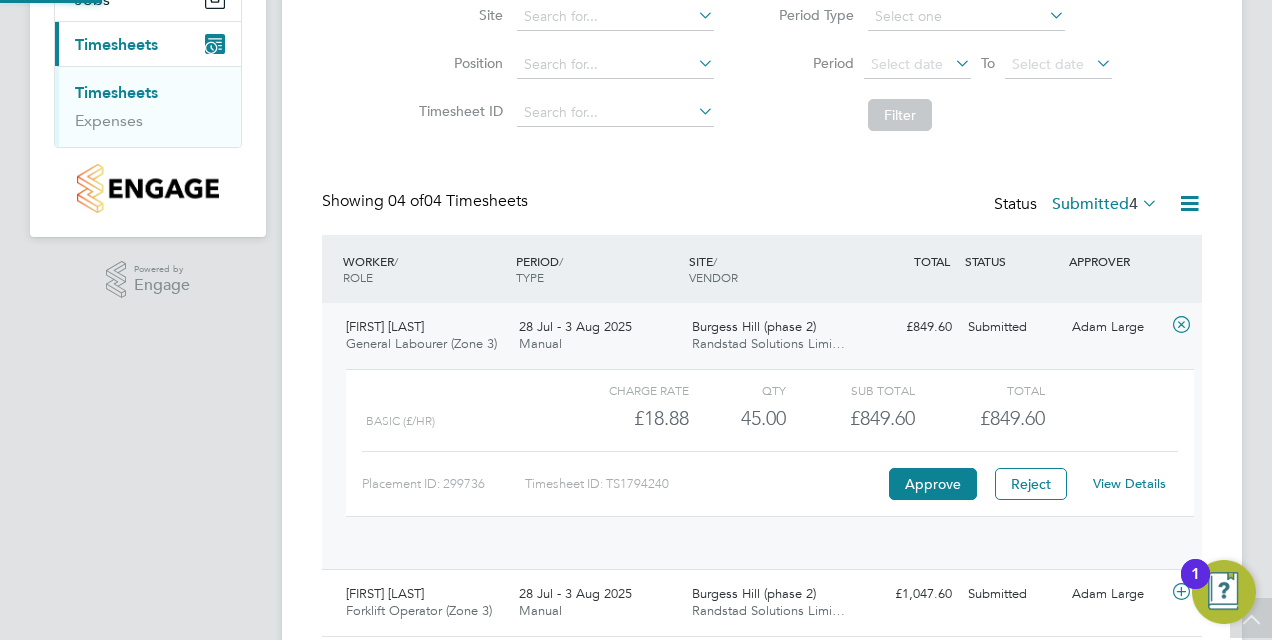 scroll, scrollTop: 10, scrollLeft: 10, axis: both 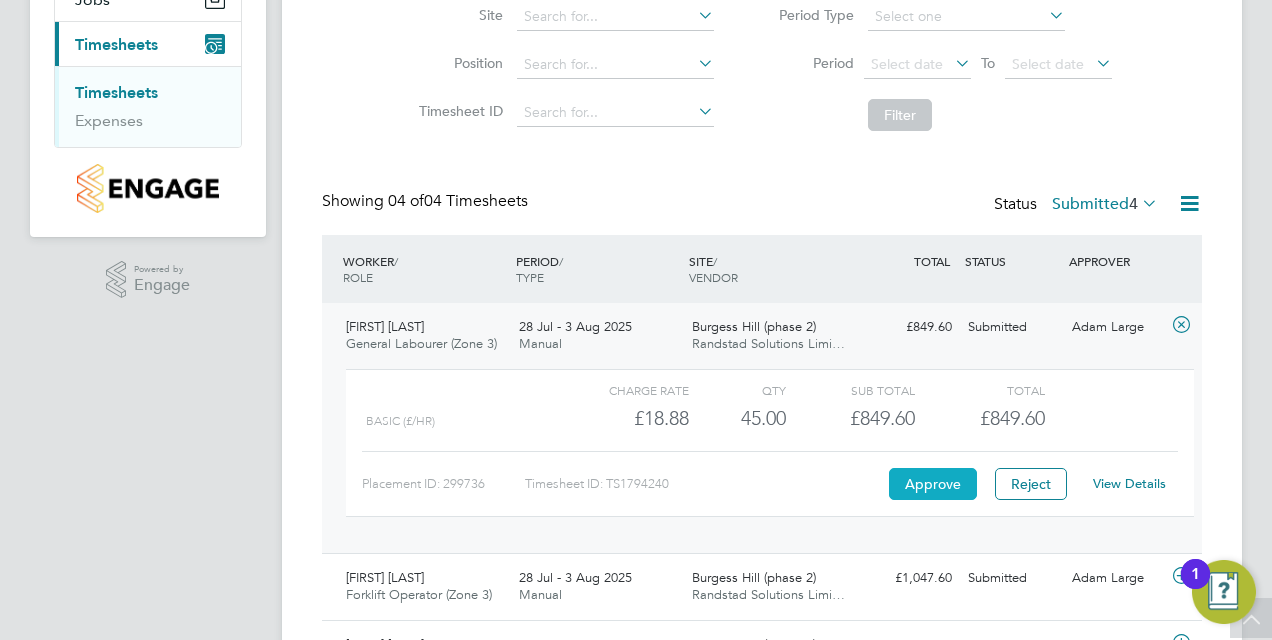 click on "Approve" 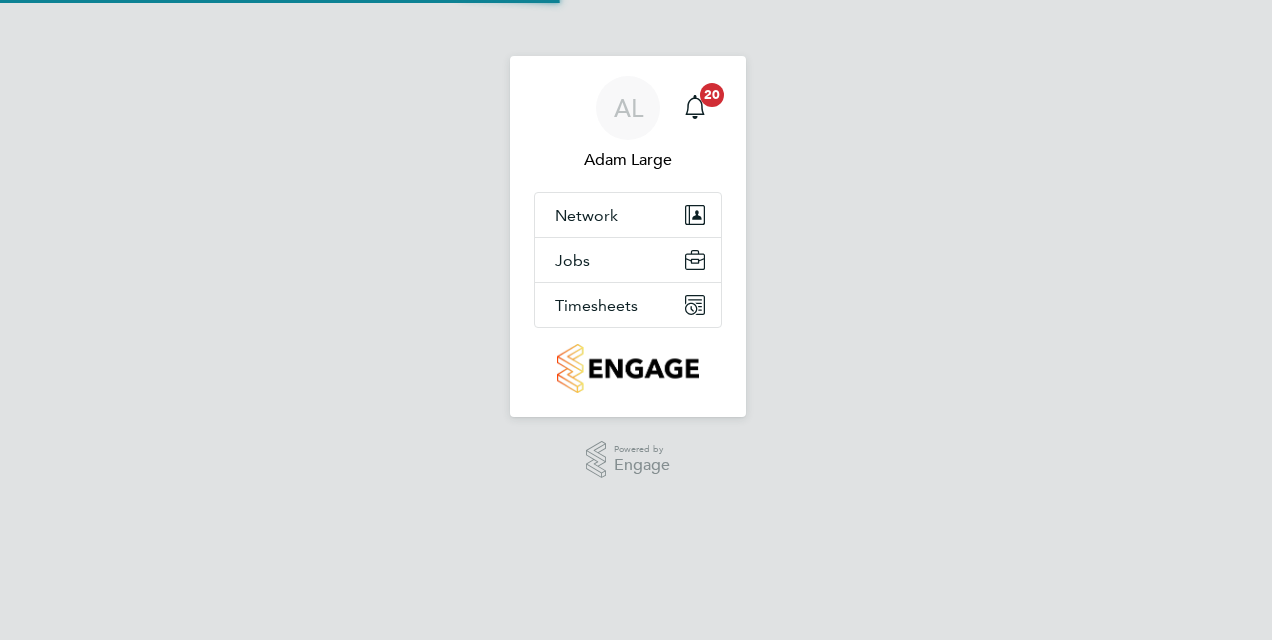 scroll, scrollTop: 0, scrollLeft: 0, axis: both 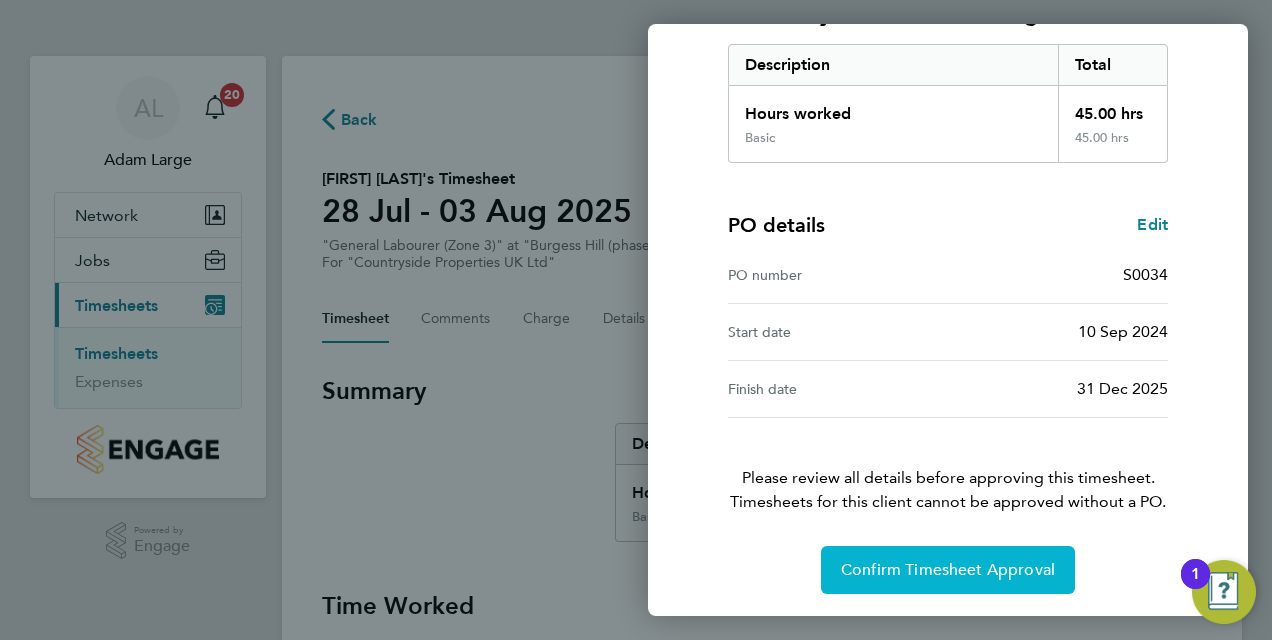 click on "Confirm Timesheet Approval" 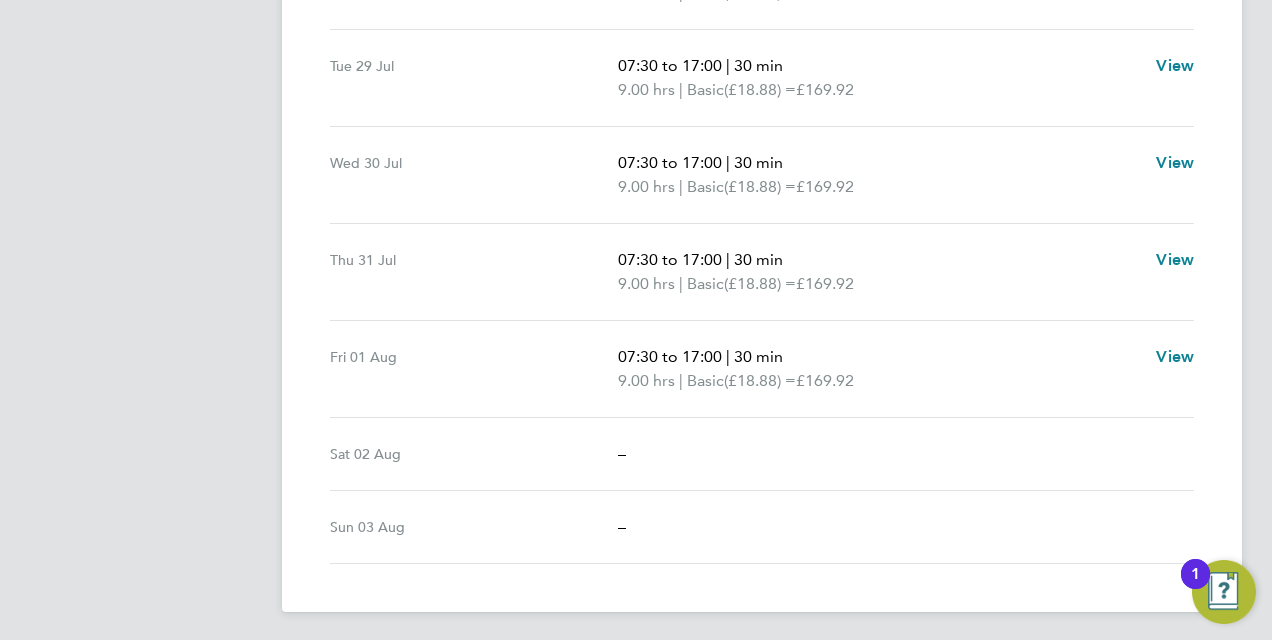 scroll, scrollTop: 0, scrollLeft: 0, axis: both 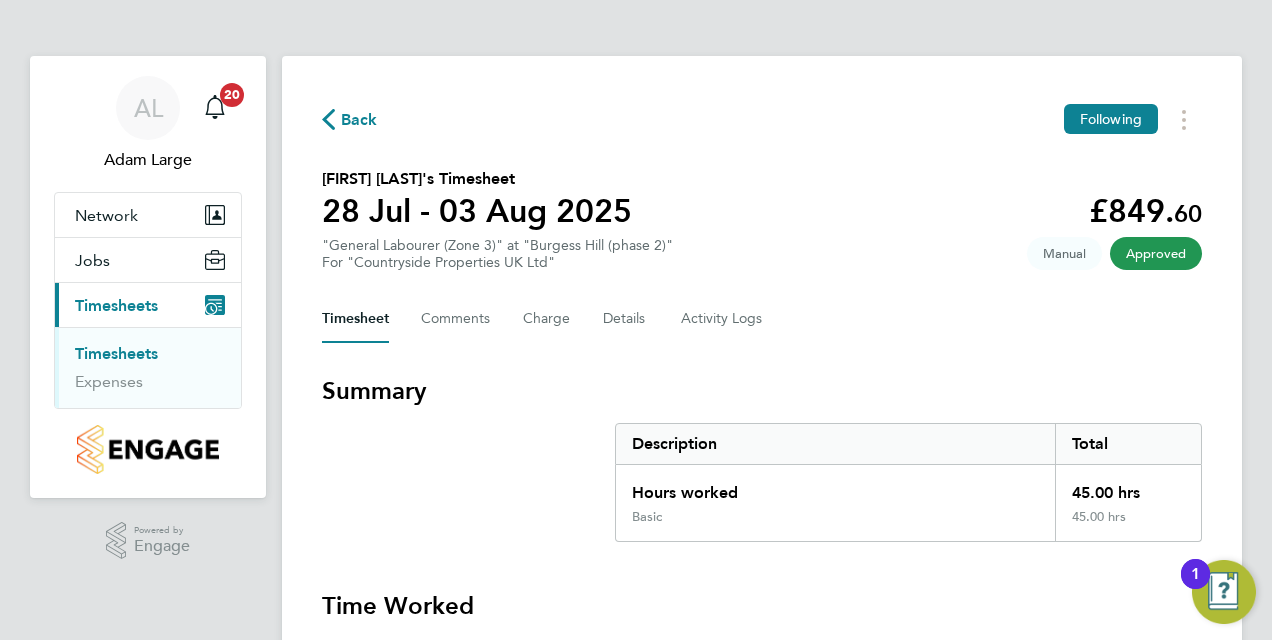 click on "Timesheets" at bounding box center (116, 353) 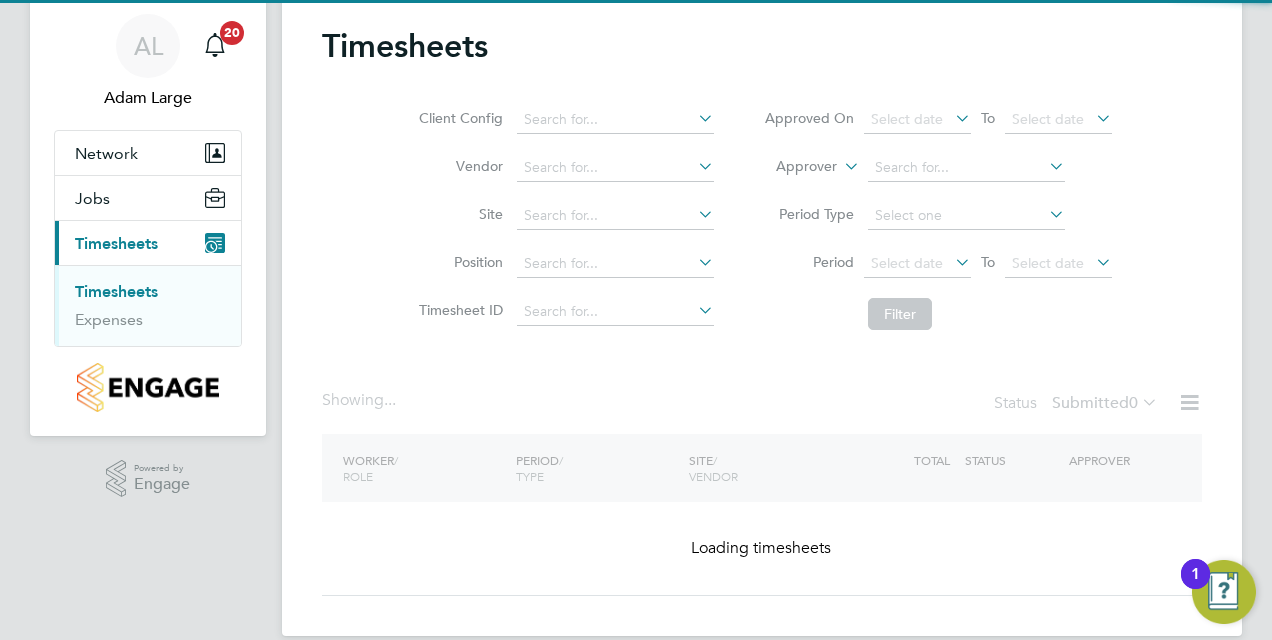 scroll, scrollTop: 88, scrollLeft: 0, axis: vertical 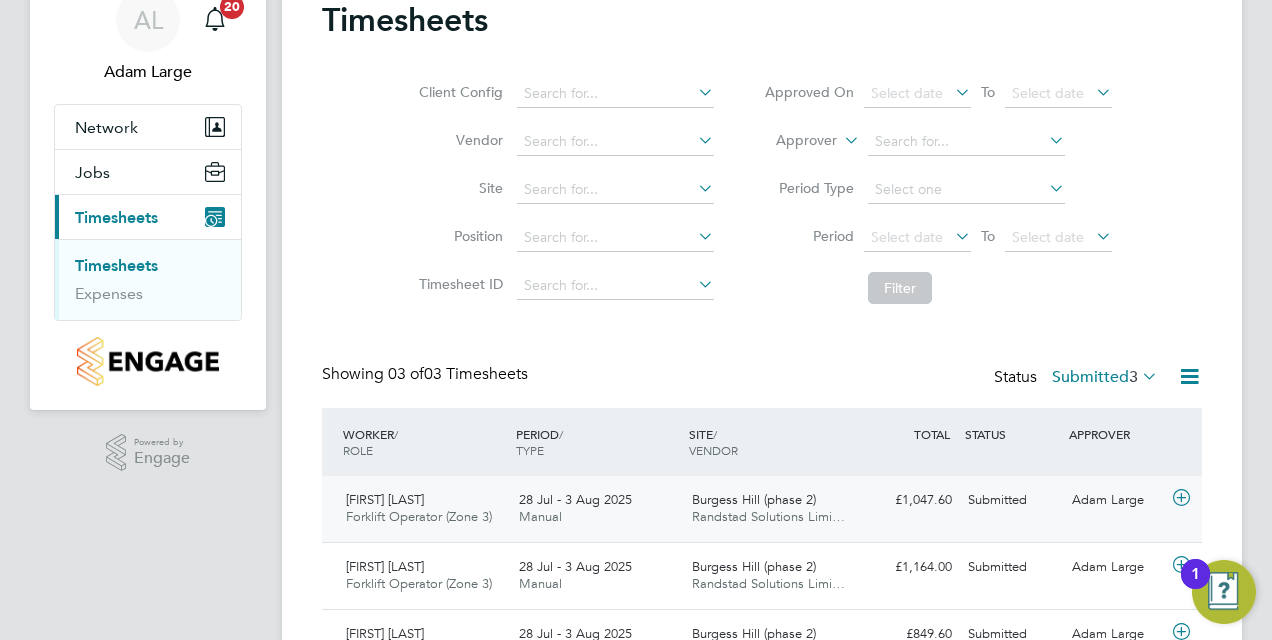 click on "28 Jul - 3 Aug 2025 Manual" 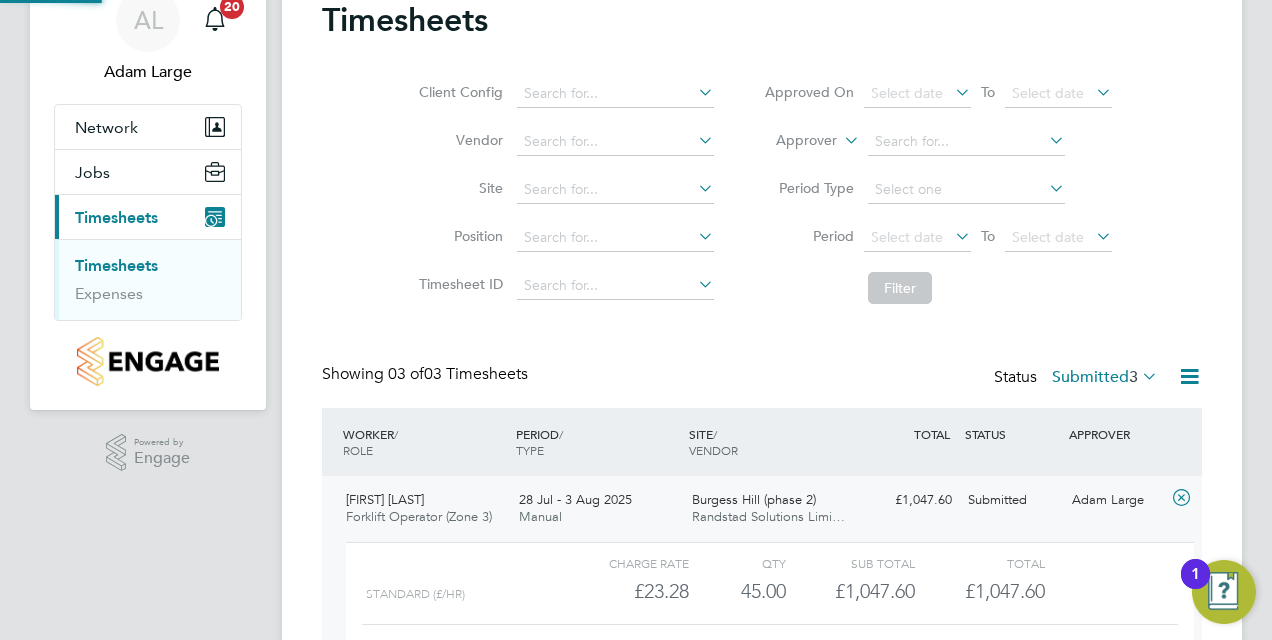 scroll, scrollTop: 10, scrollLeft: 10, axis: both 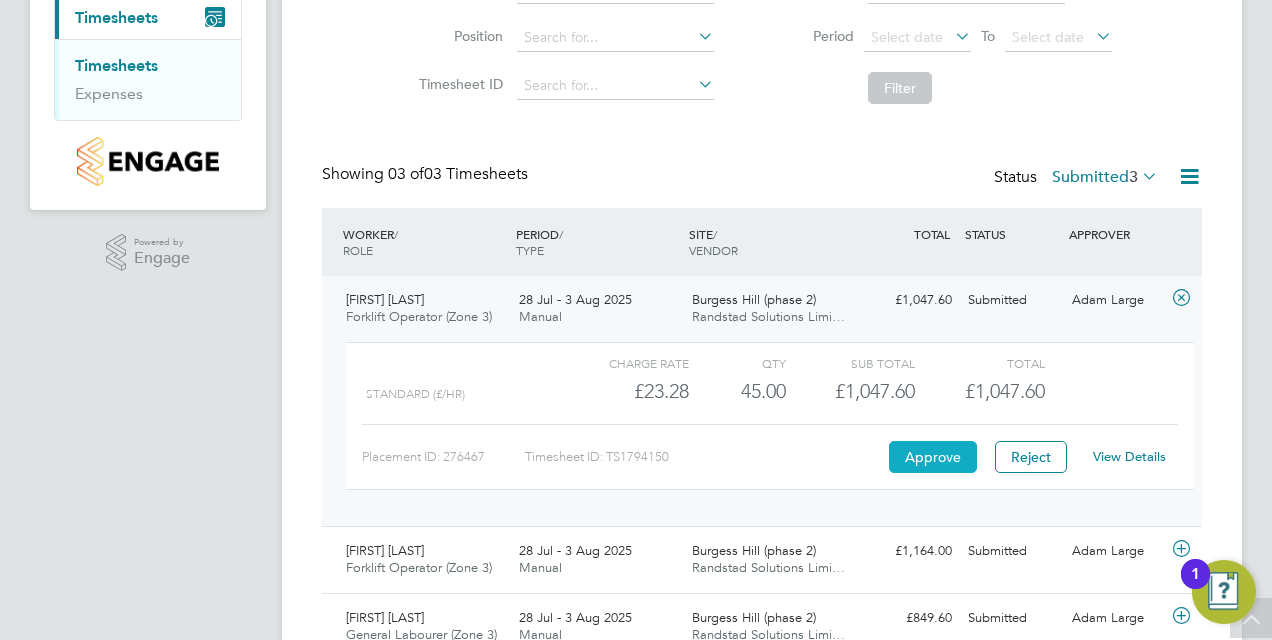 click on "Approve" 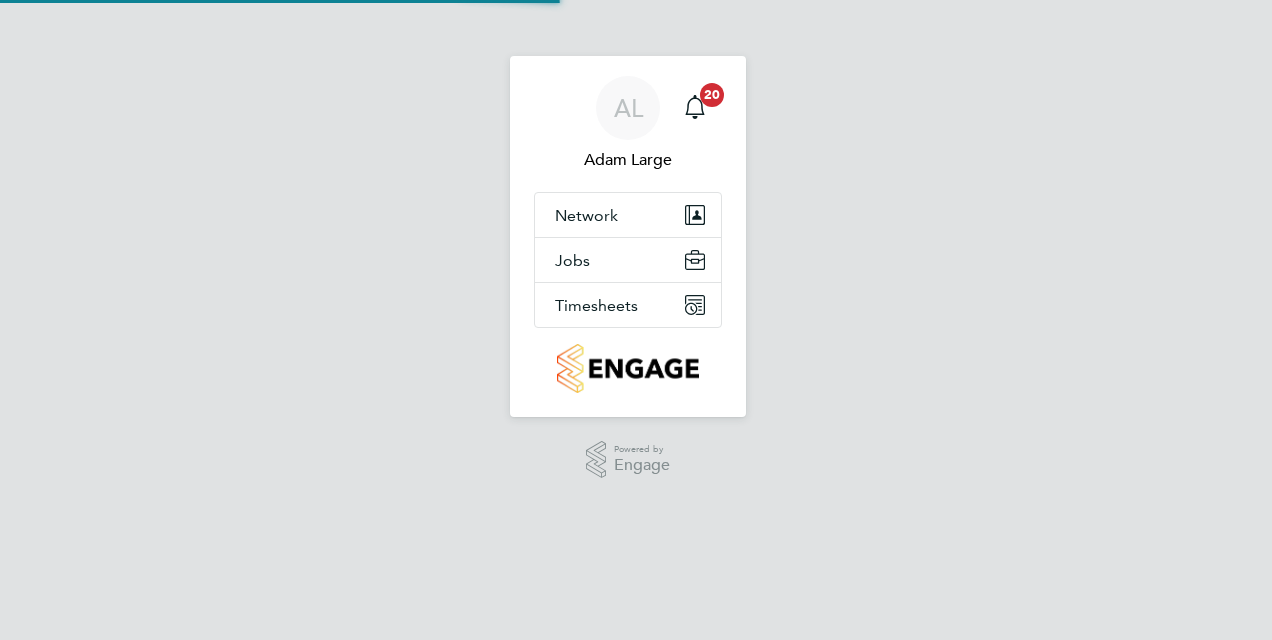 scroll, scrollTop: 0, scrollLeft: 0, axis: both 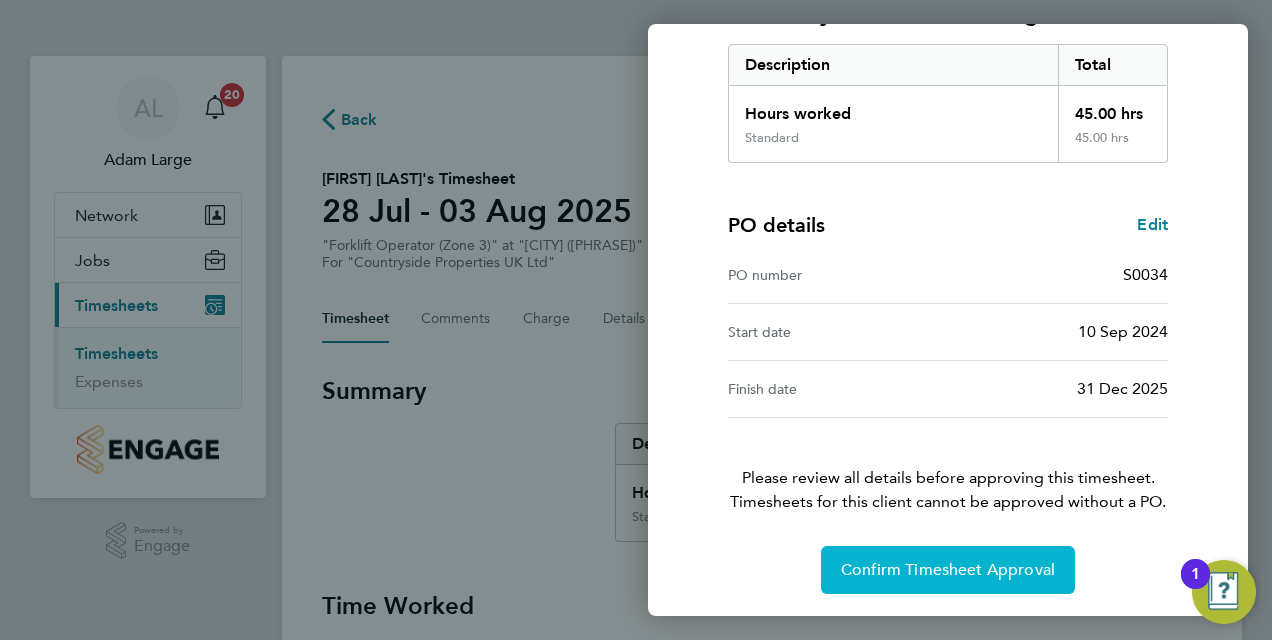 click on "Confirm Timesheet Approval" 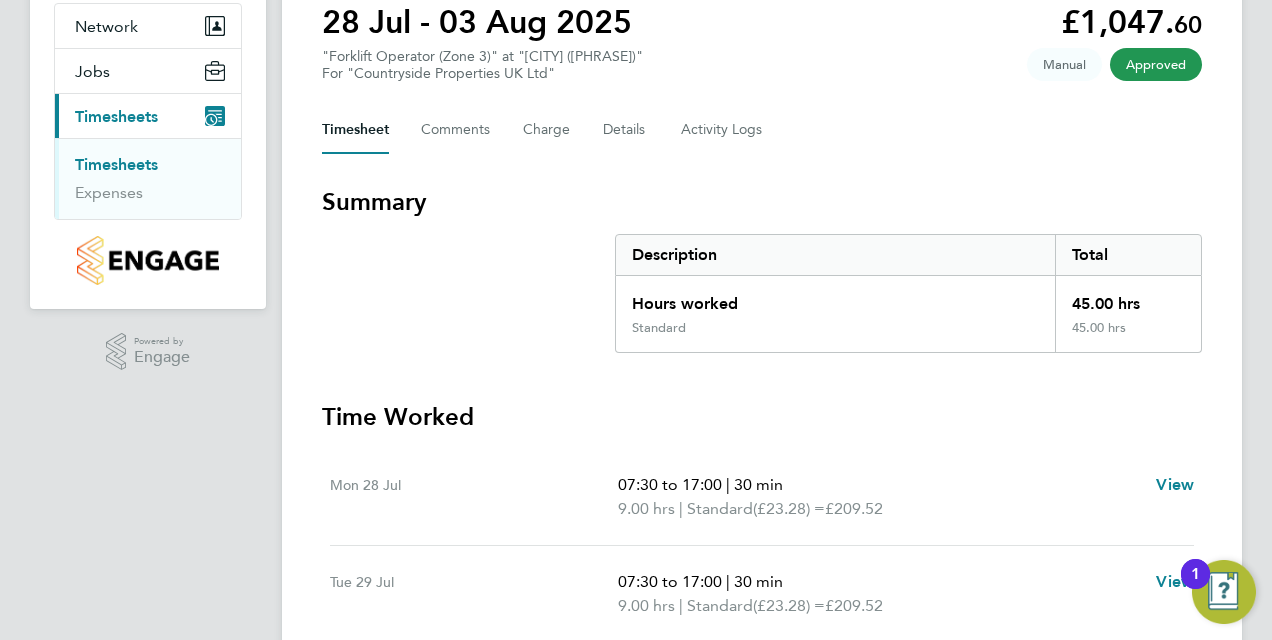 scroll, scrollTop: 0, scrollLeft: 0, axis: both 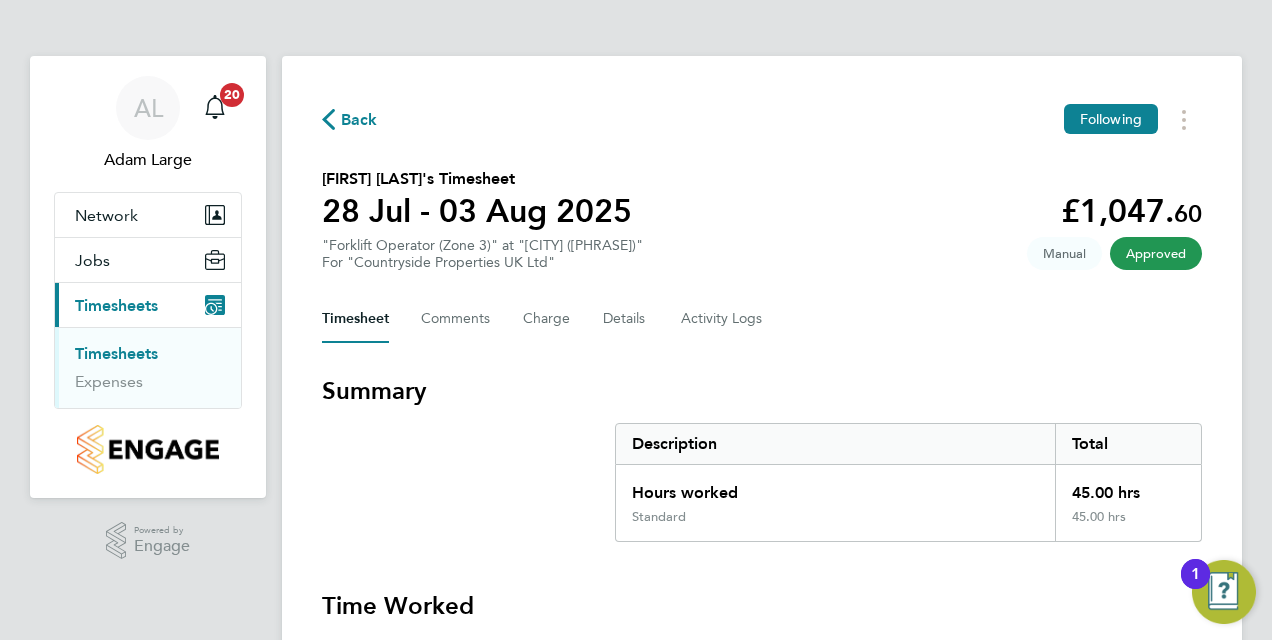 click on "Timesheets" at bounding box center [116, 353] 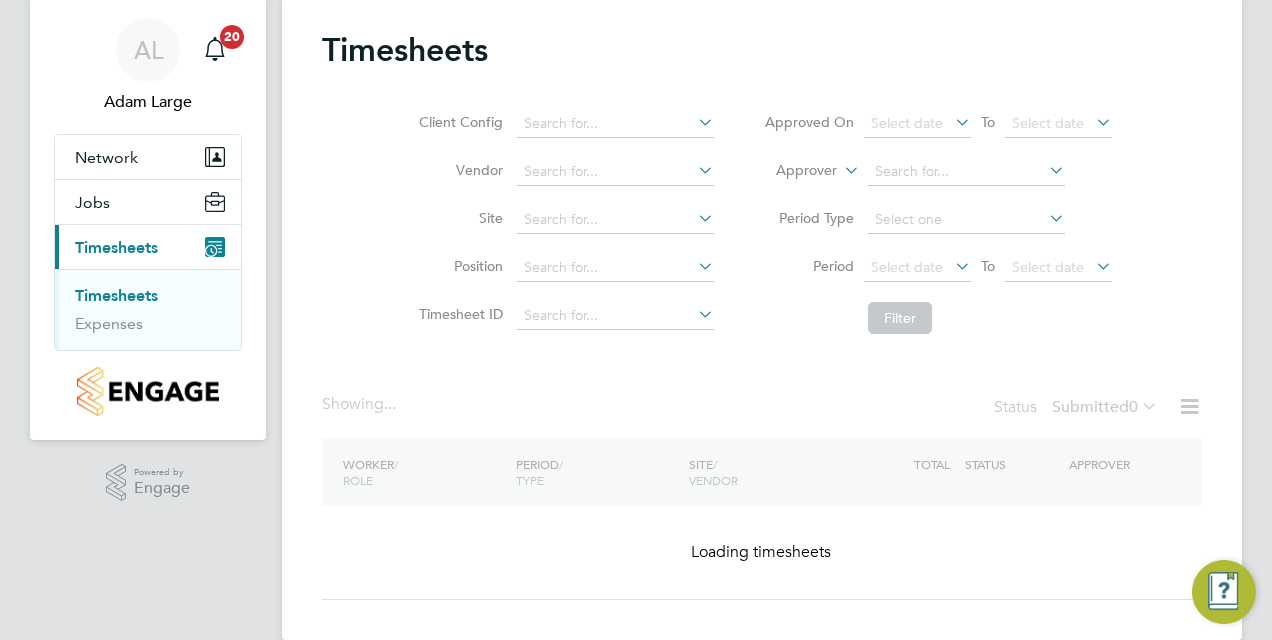 scroll, scrollTop: 88, scrollLeft: 0, axis: vertical 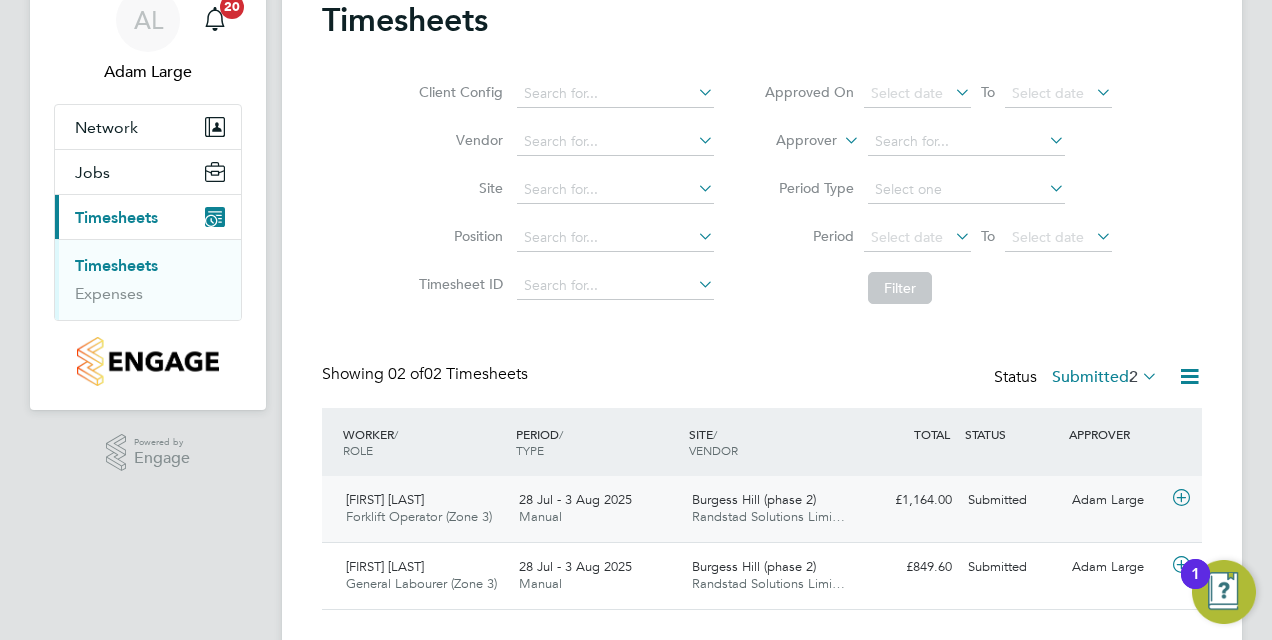 click on "£1,164.00 Submitted" 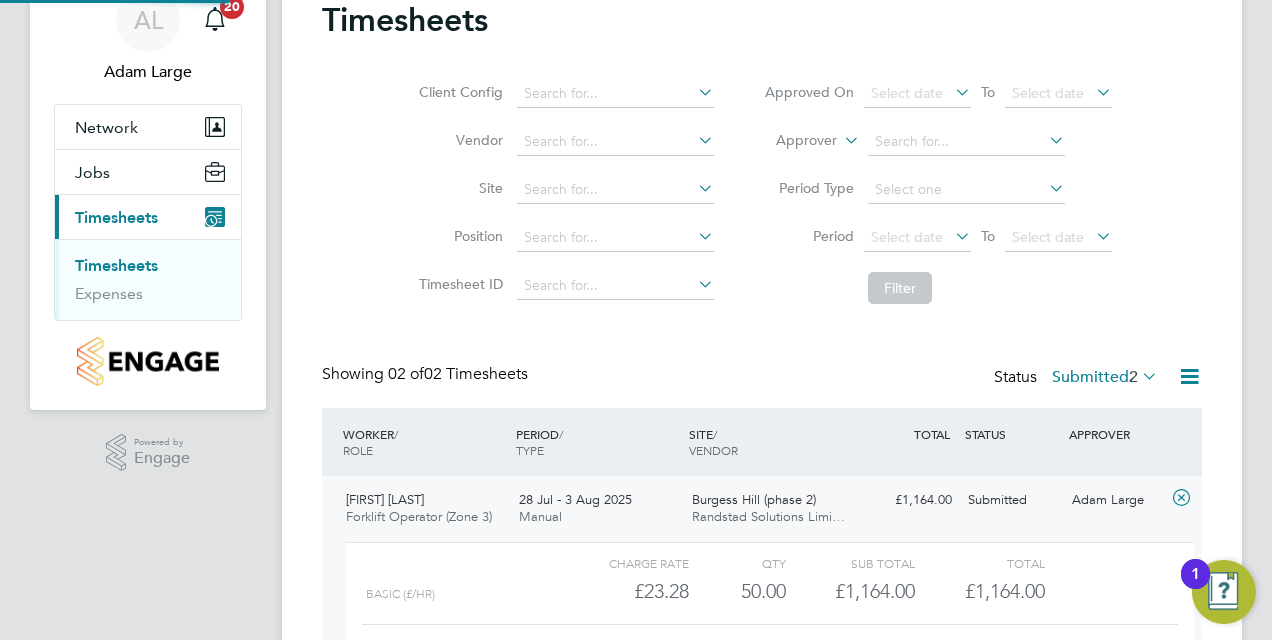 scroll, scrollTop: 10, scrollLeft: 10, axis: both 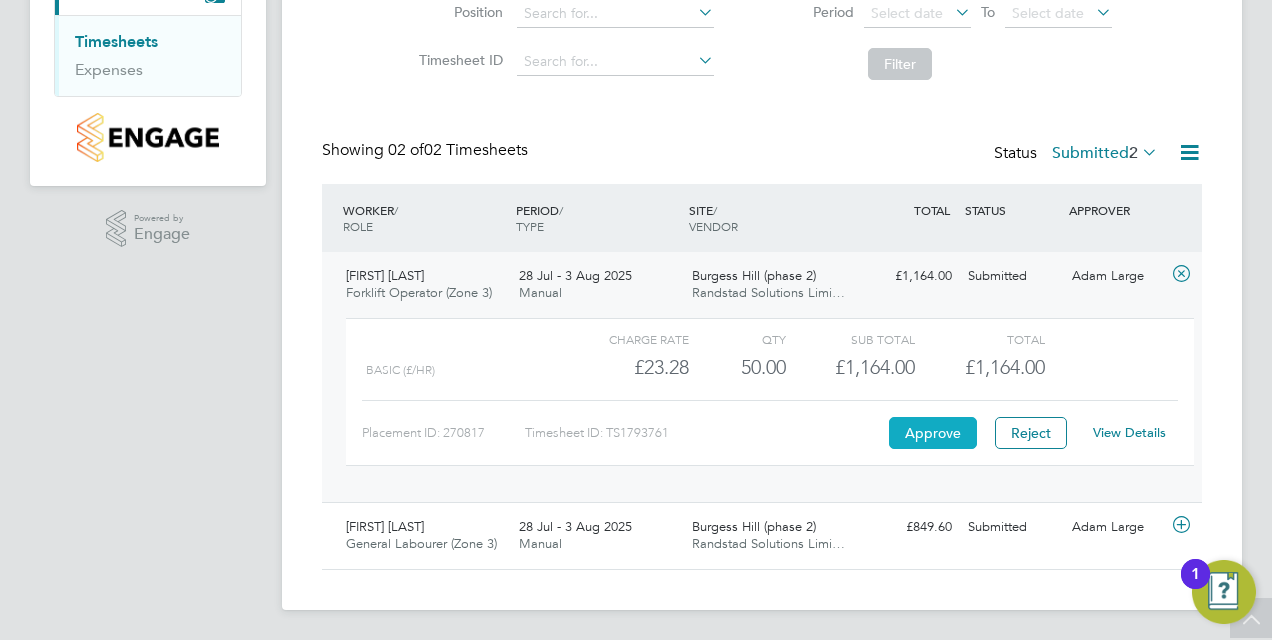 click on "Approve" 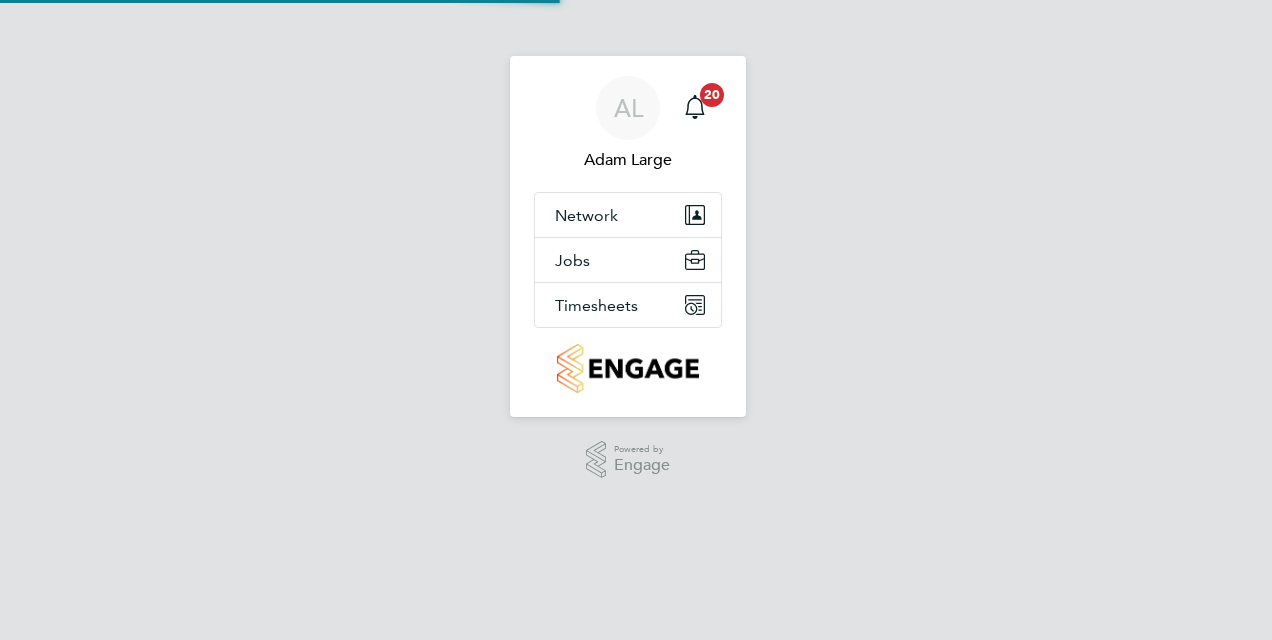 scroll, scrollTop: 0, scrollLeft: 0, axis: both 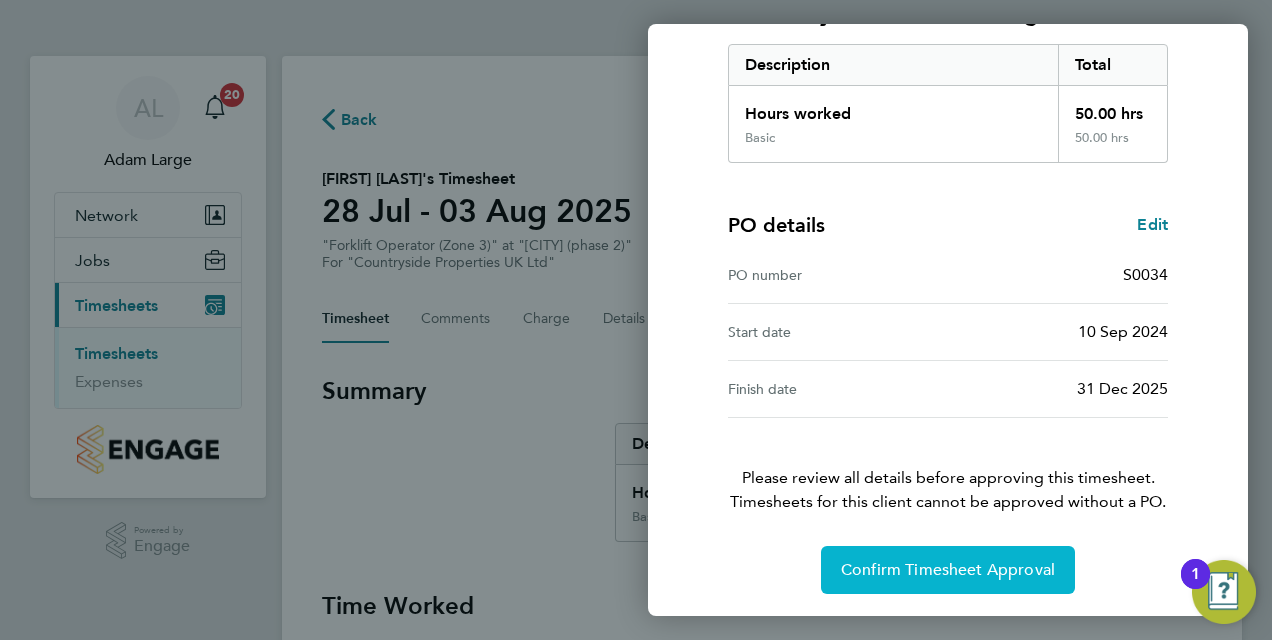 click on "Confirm Timesheet Approval" 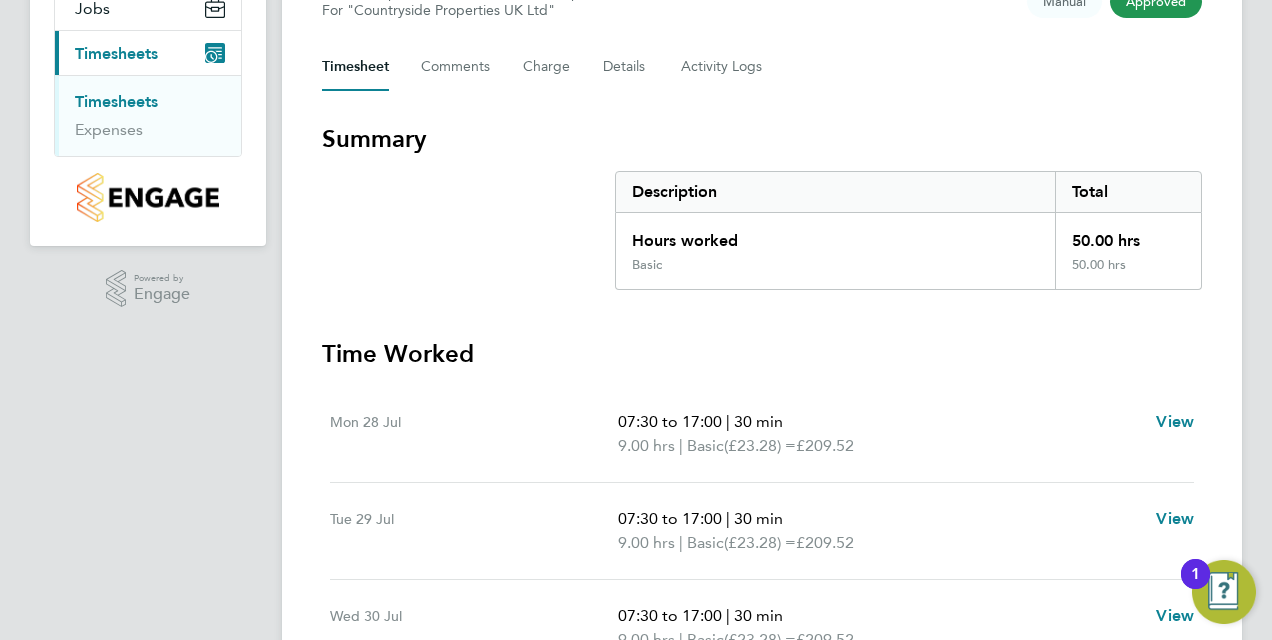scroll, scrollTop: 0, scrollLeft: 0, axis: both 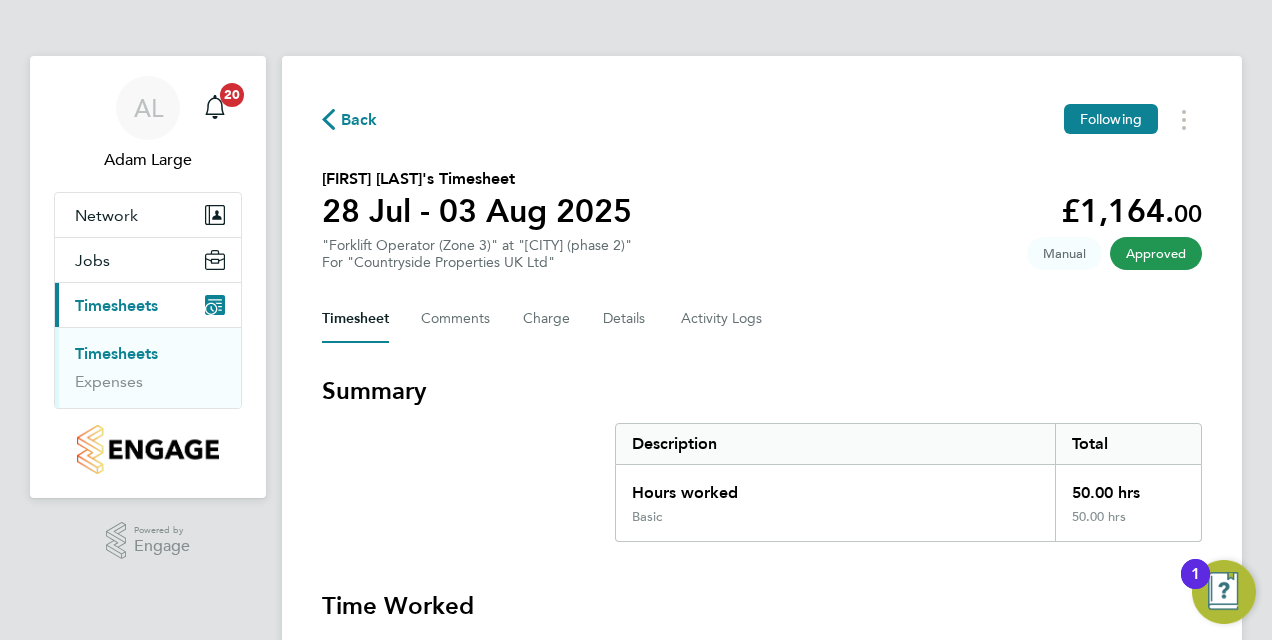 click on "Timesheets" at bounding box center (116, 353) 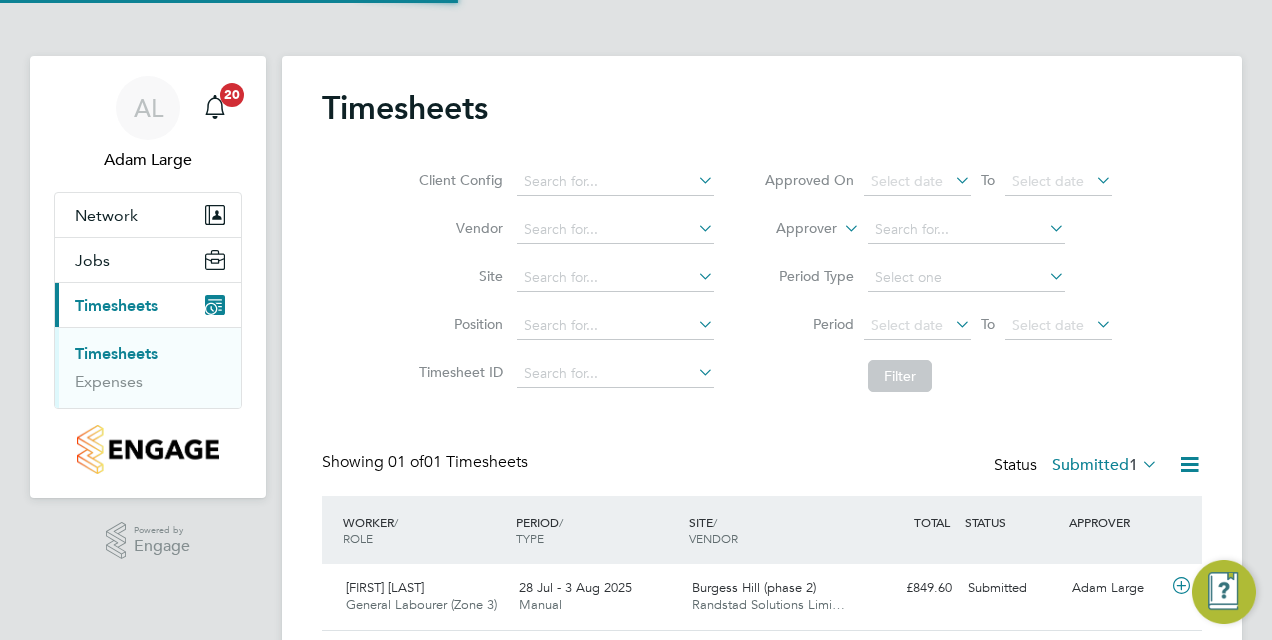 scroll, scrollTop: 10, scrollLeft: 10, axis: both 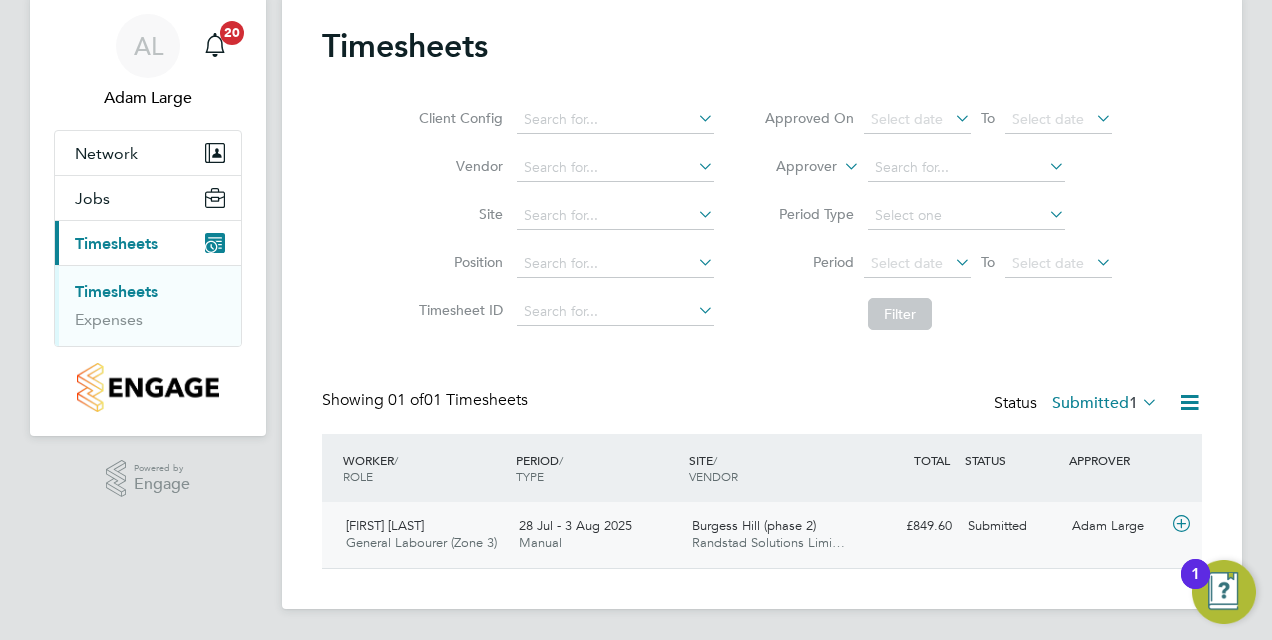 click on "Burgess Hill (phase 2)" 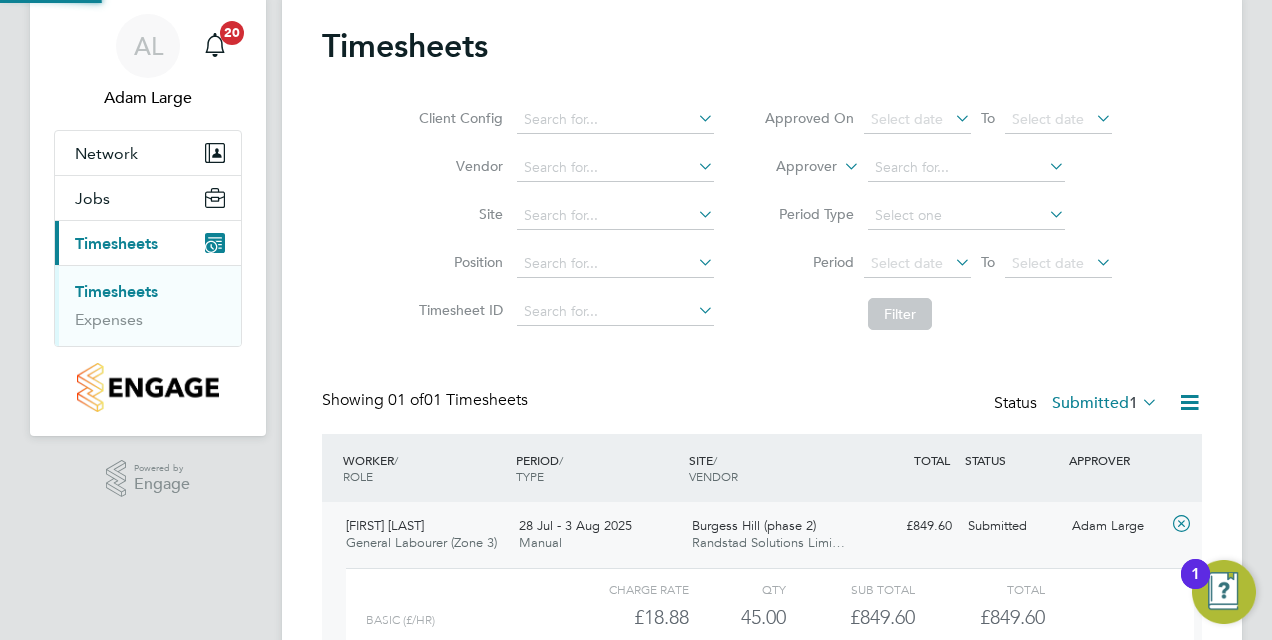 scroll, scrollTop: 10, scrollLeft: 10, axis: both 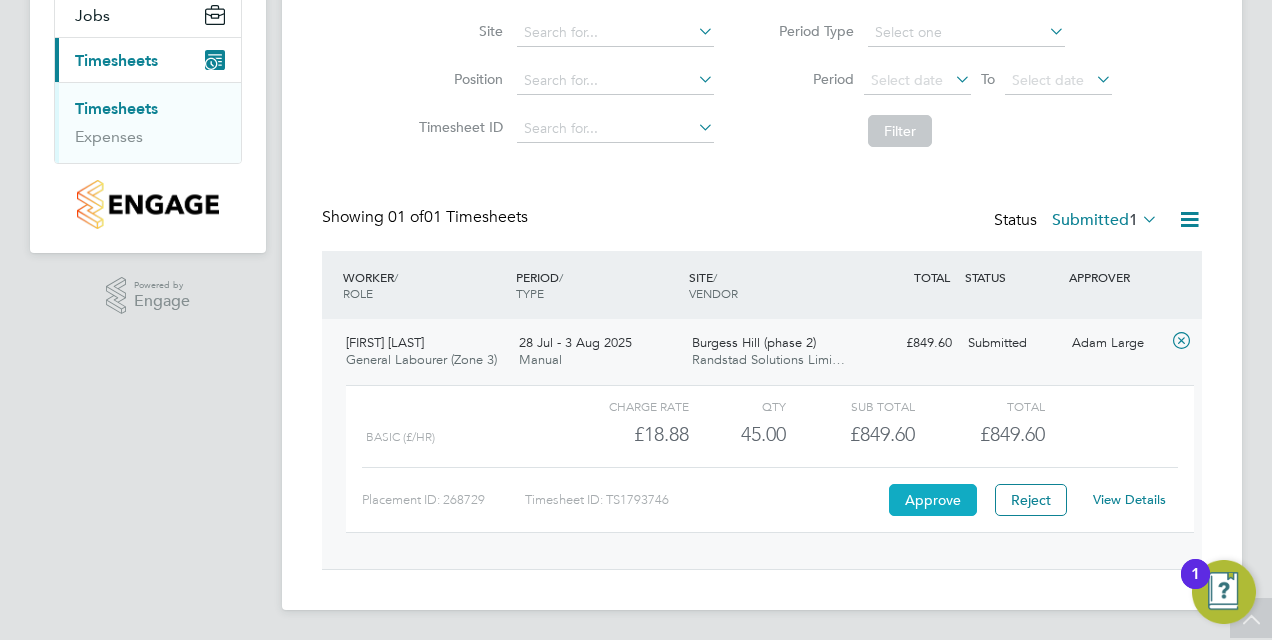 click on "Approve" 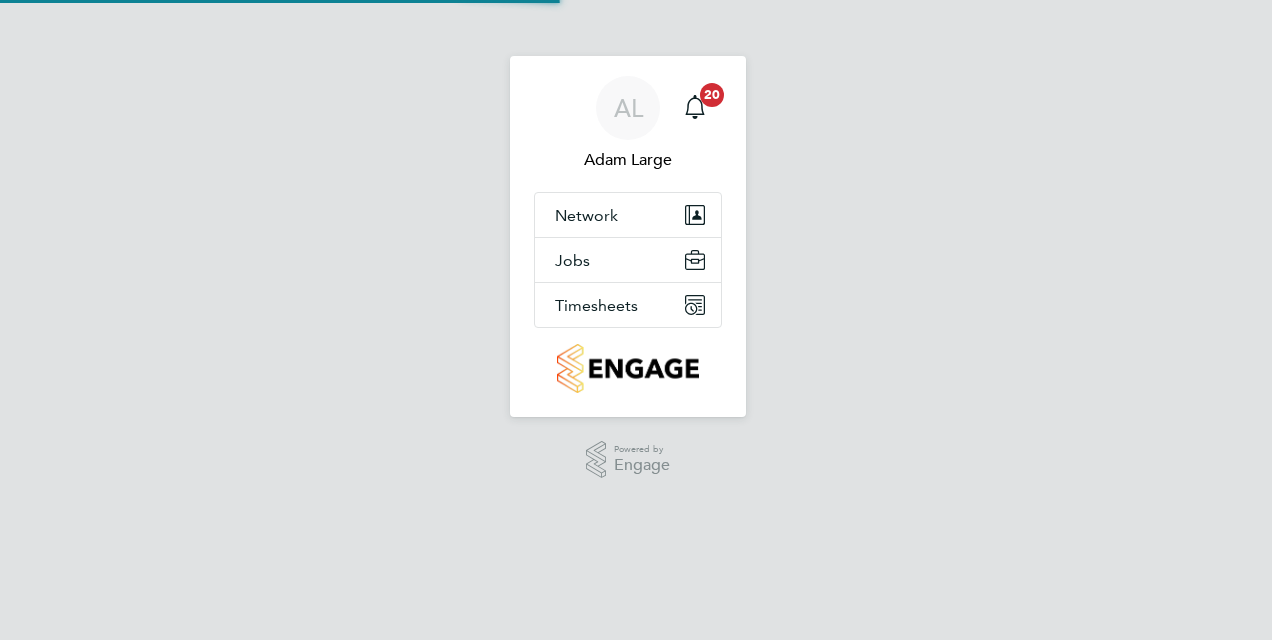 scroll, scrollTop: 0, scrollLeft: 0, axis: both 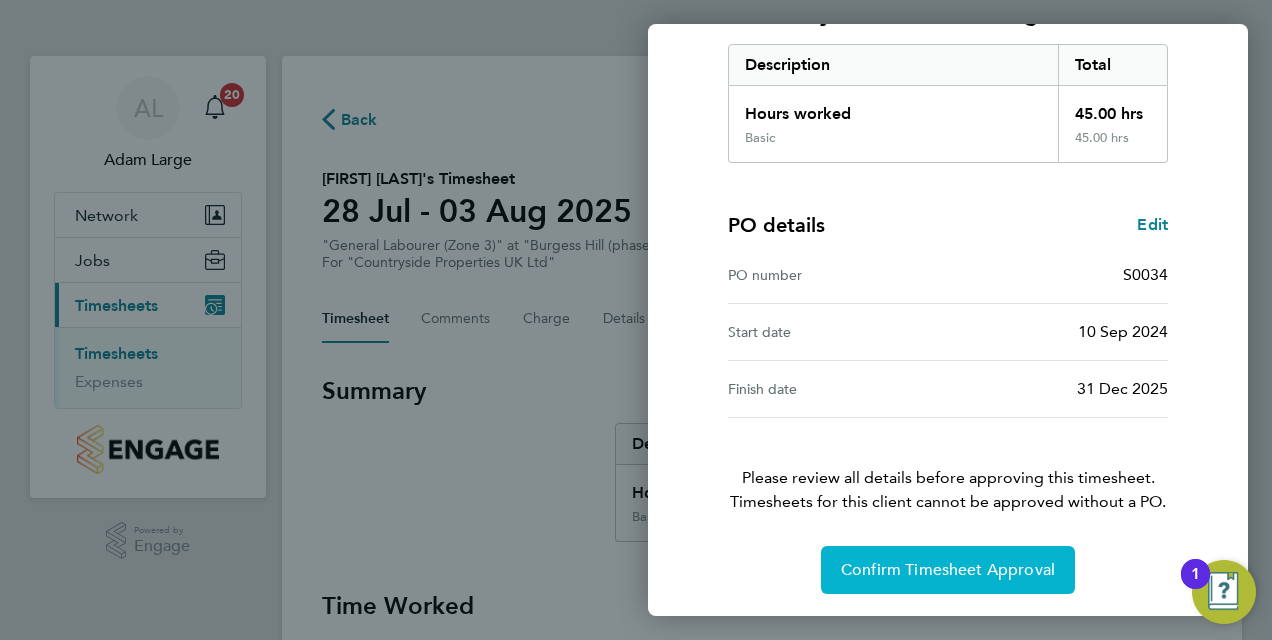 click on "Confirm Timesheet Approval" 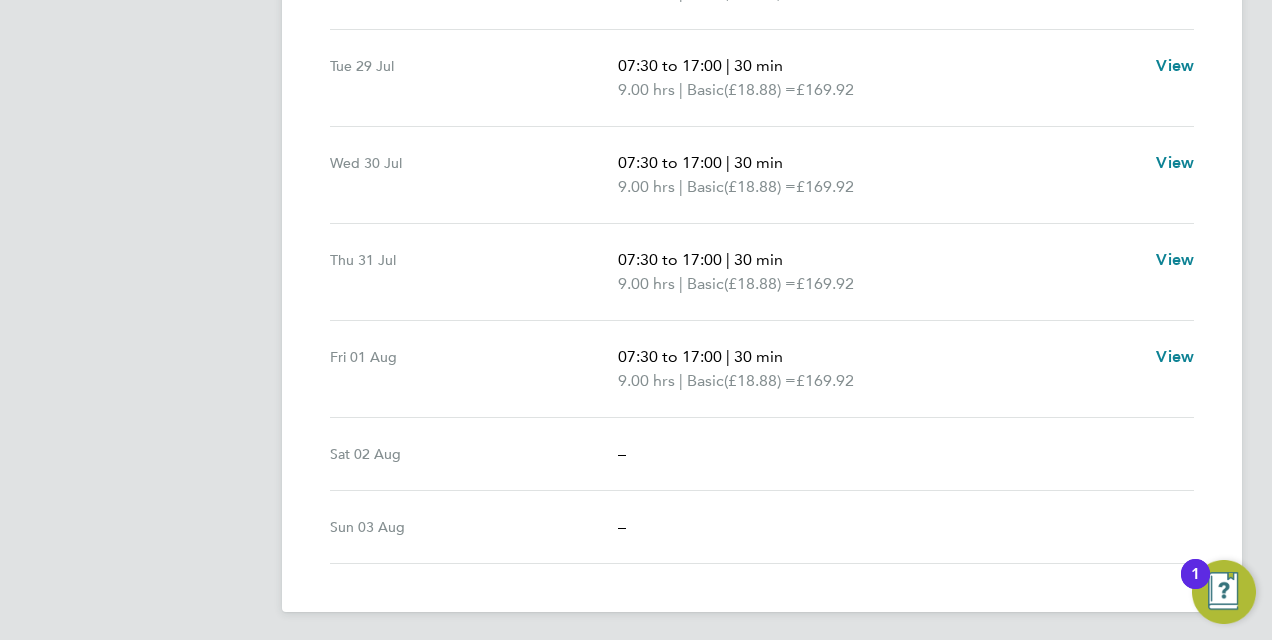 scroll, scrollTop: 0, scrollLeft: 0, axis: both 